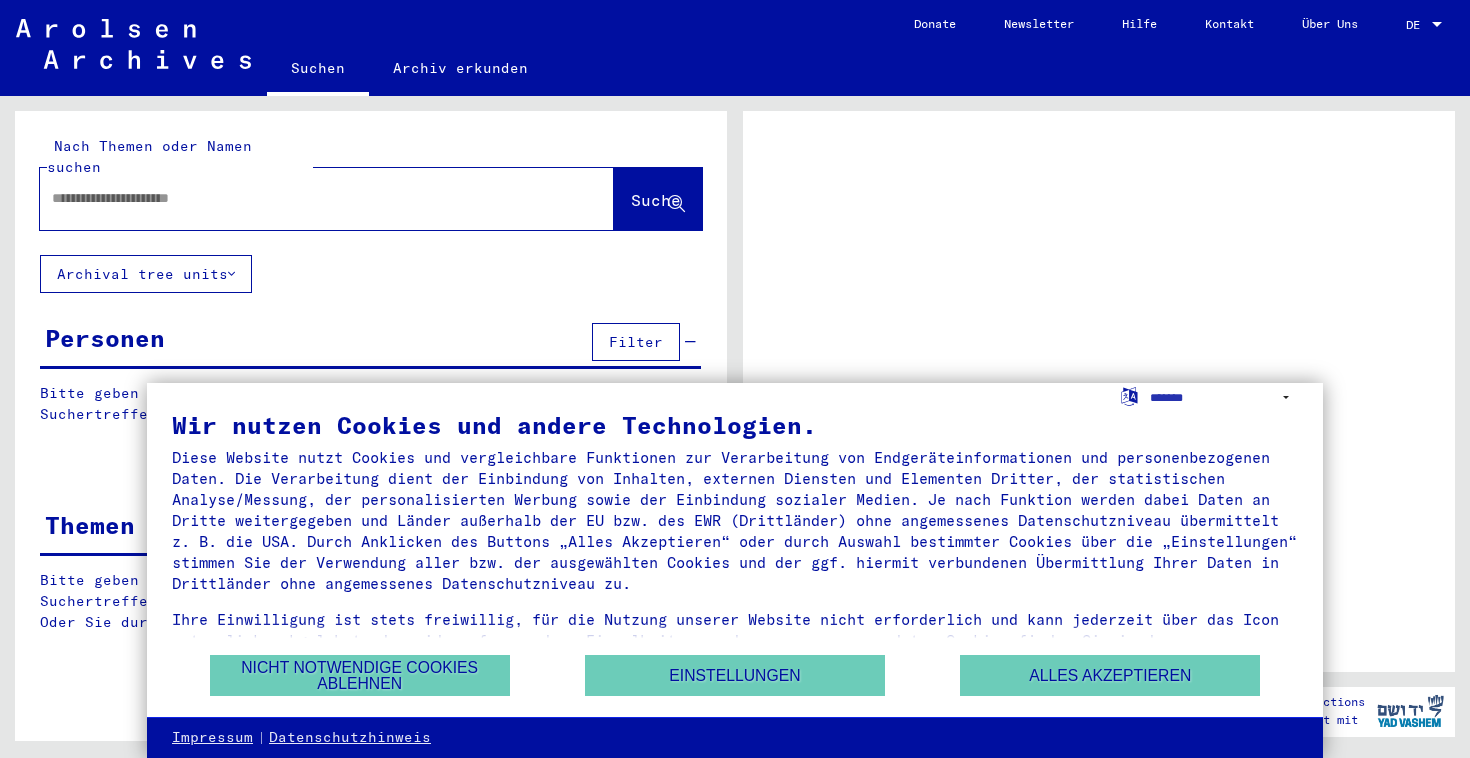 scroll, scrollTop: 0, scrollLeft: 0, axis: both 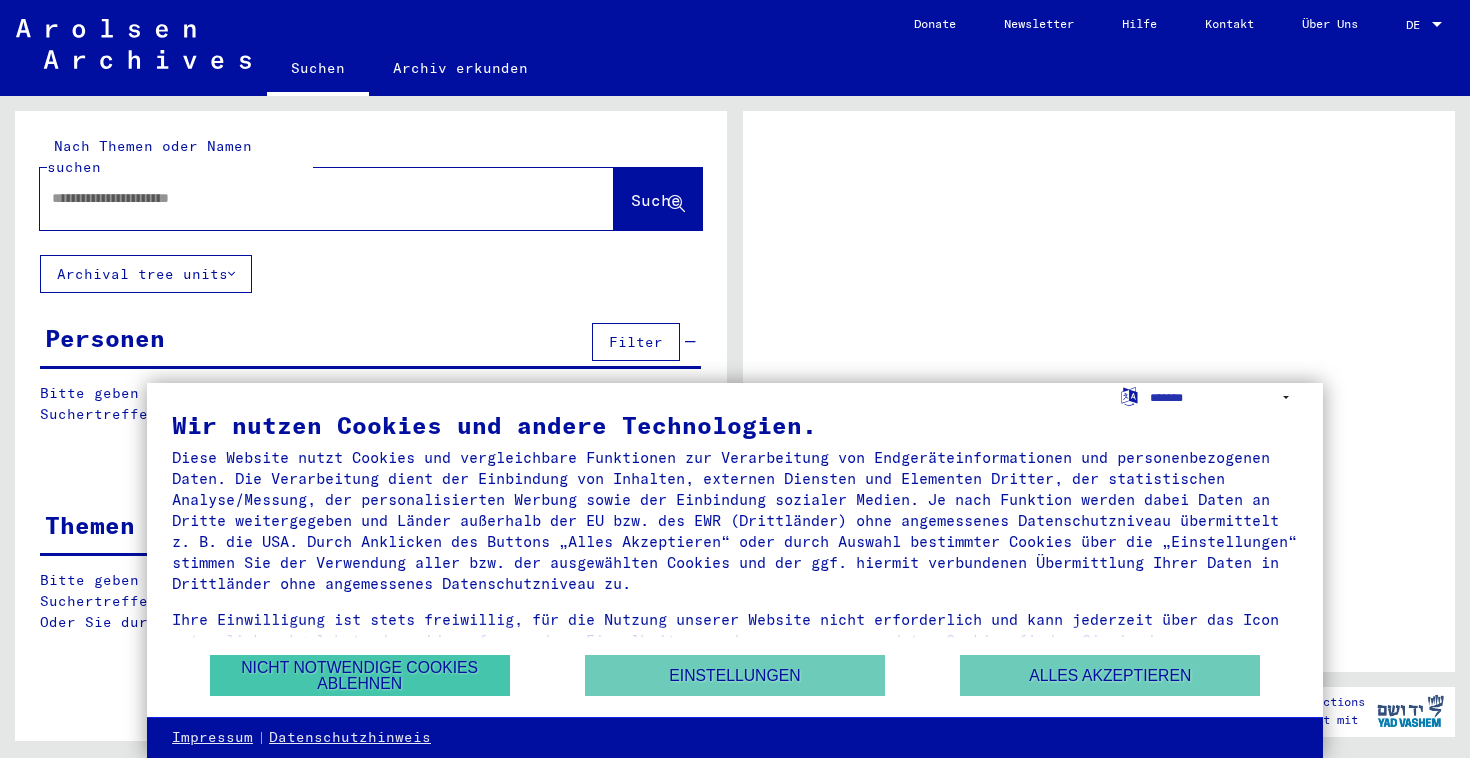 click on "Nicht notwendige Cookies ablehnen" at bounding box center [360, 675] 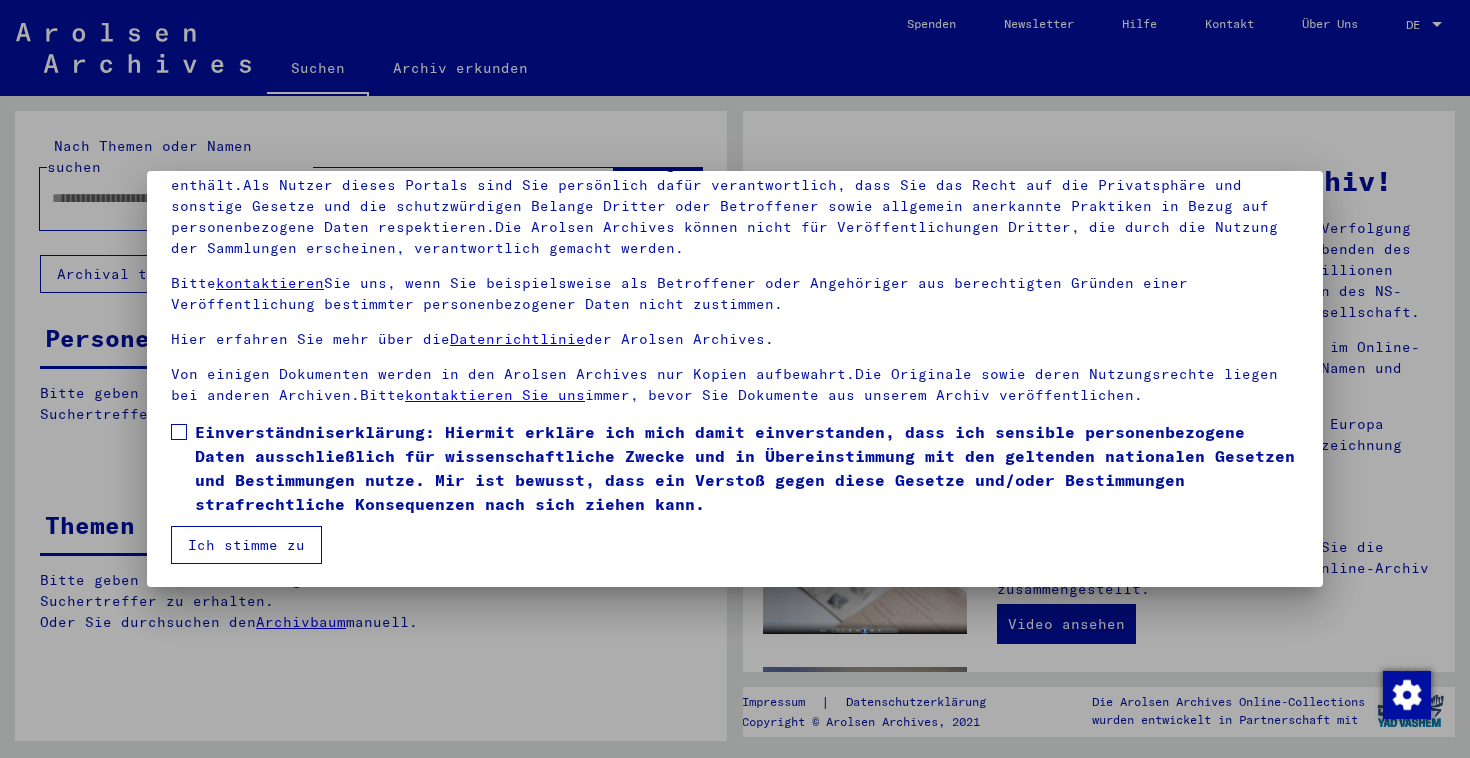scroll, scrollTop: 163, scrollLeft: 0, axis: vertical 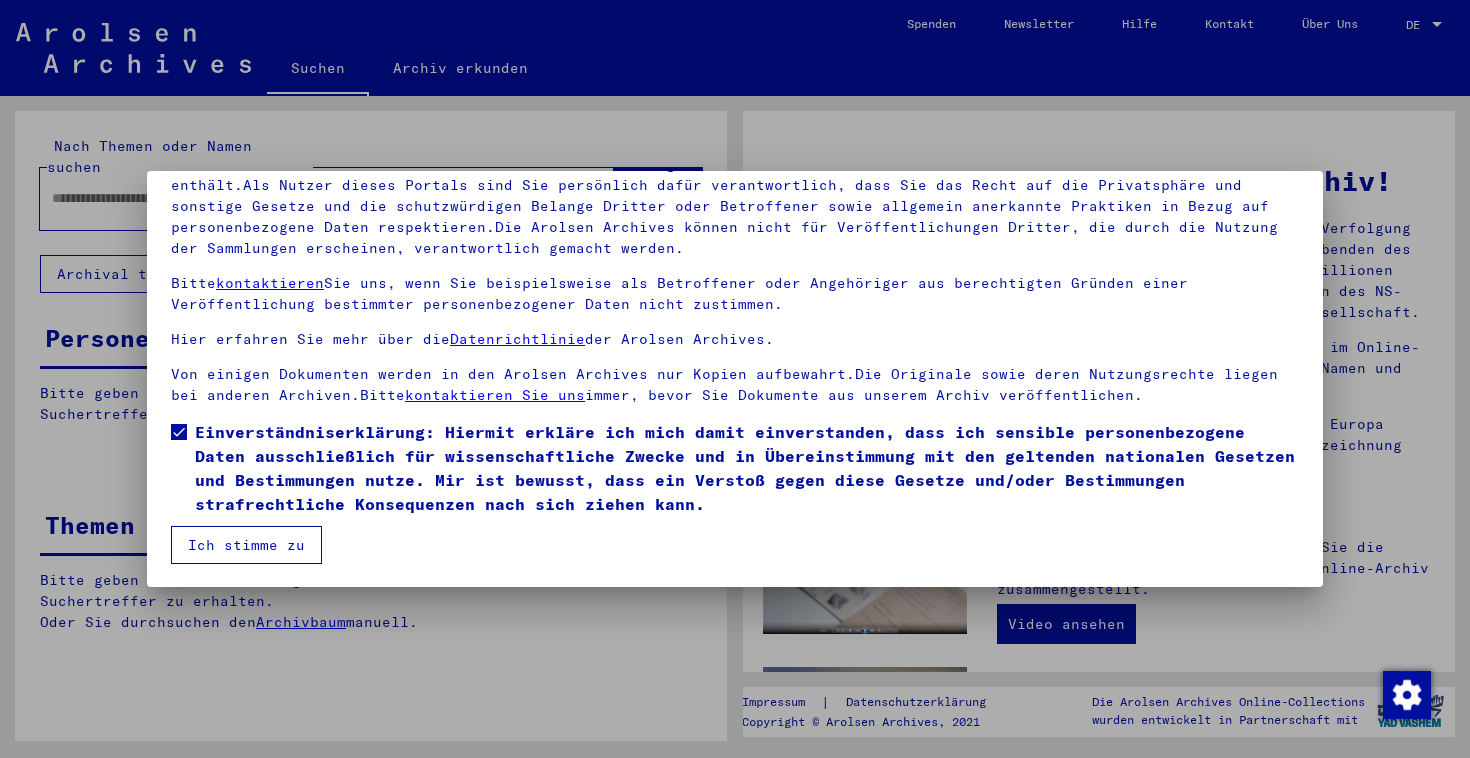 click on "Ich stimme zu" at bounding box center [246, 545] 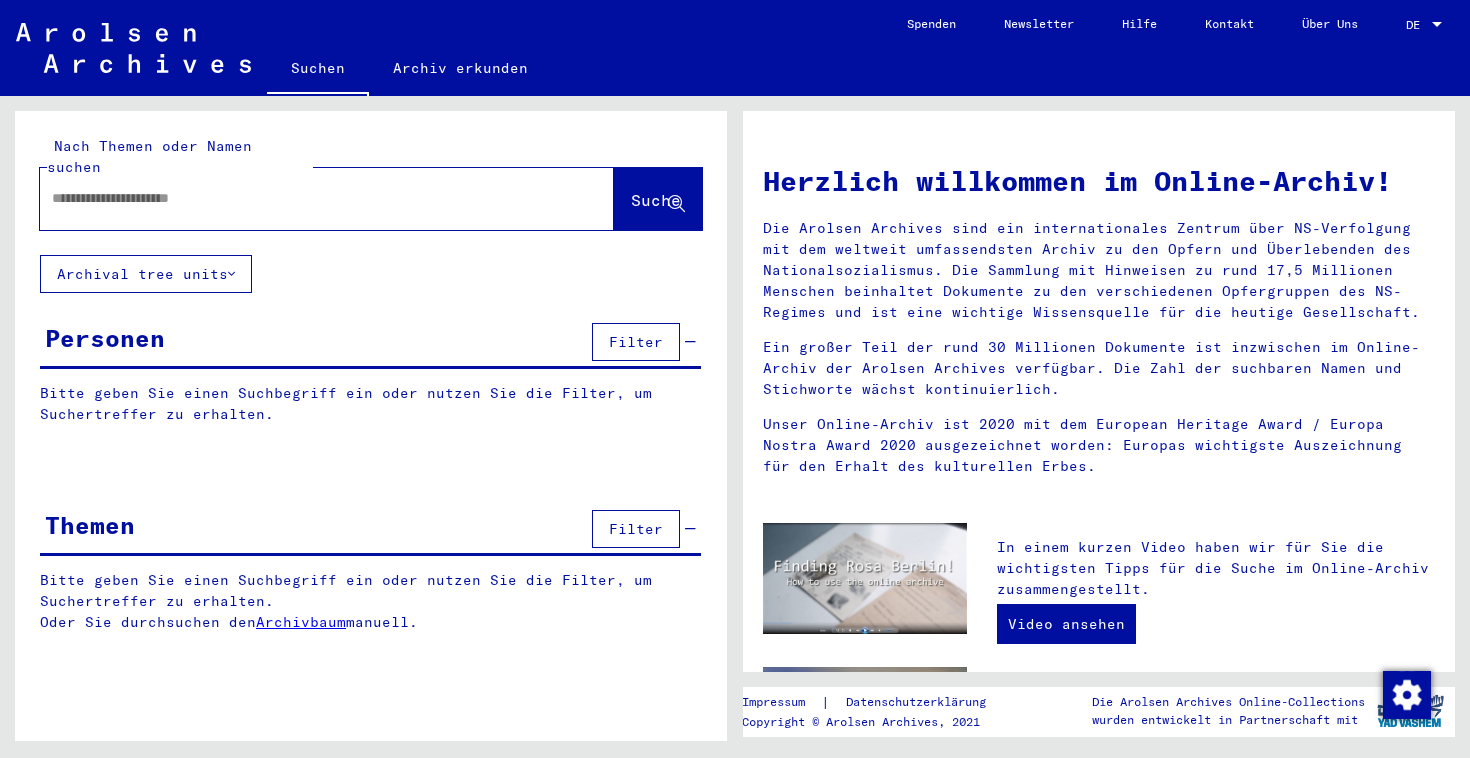click on "Filter" at bounding box center [636, 342] 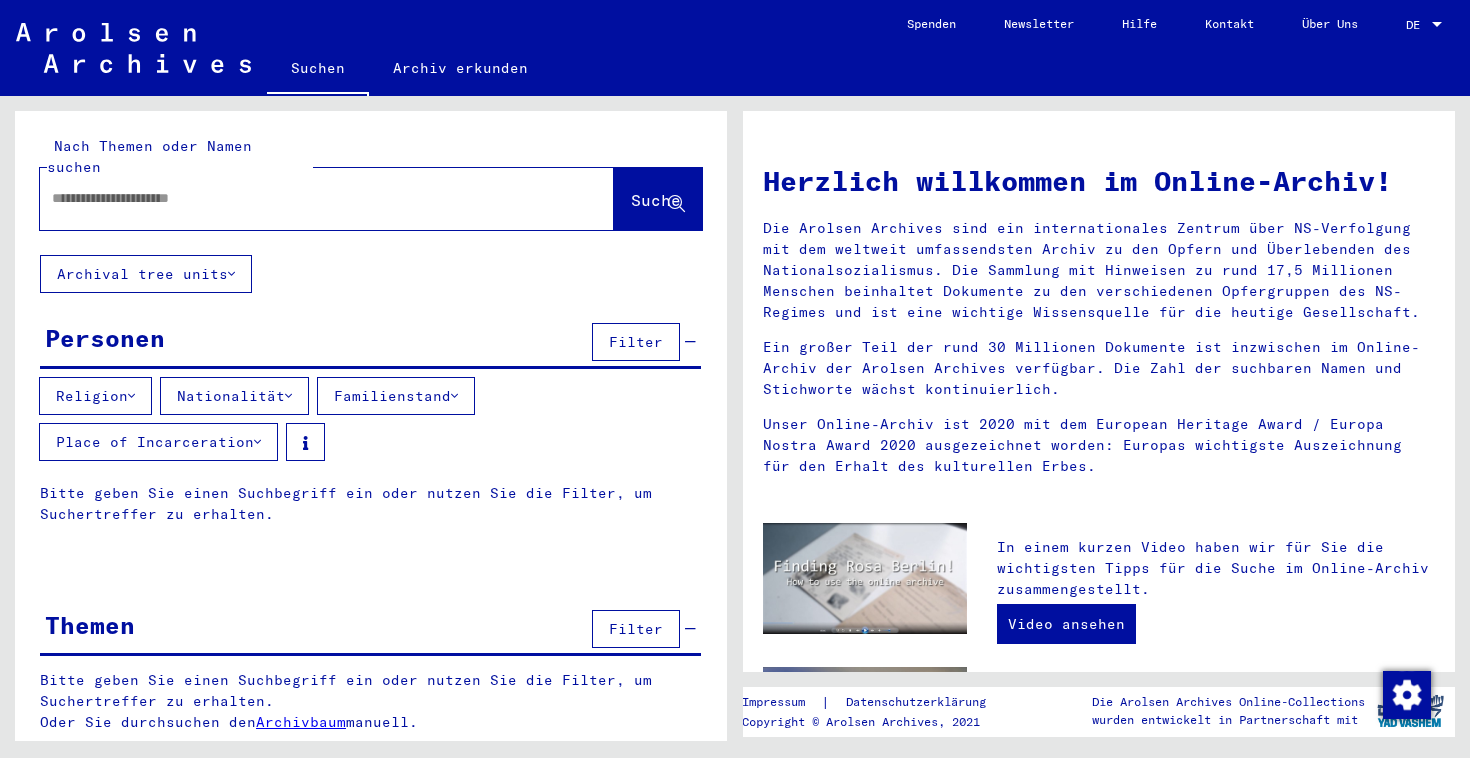 click at bounding box center (257, 442) 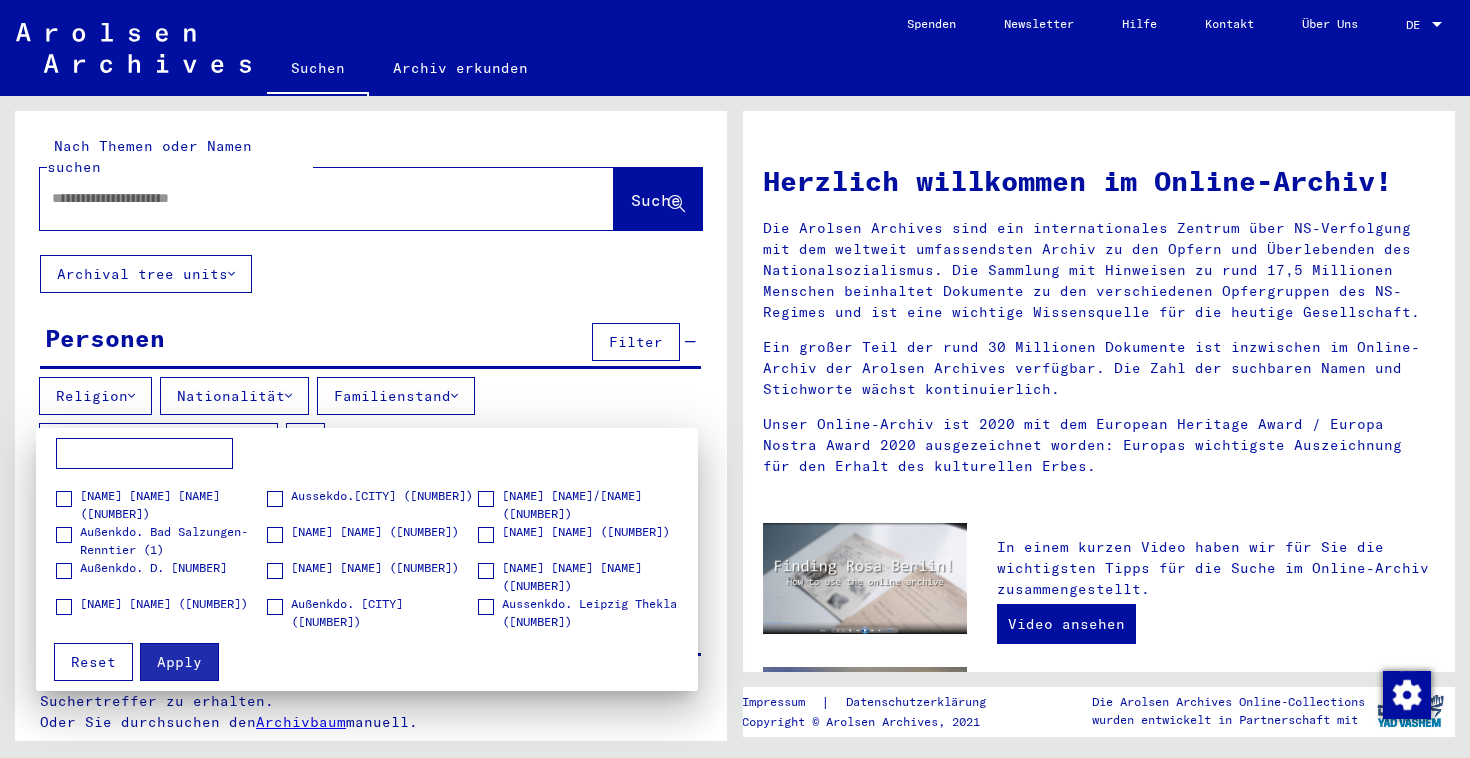 scroll, scrollTop: 217, scrollLeft: 0, axis: vertical 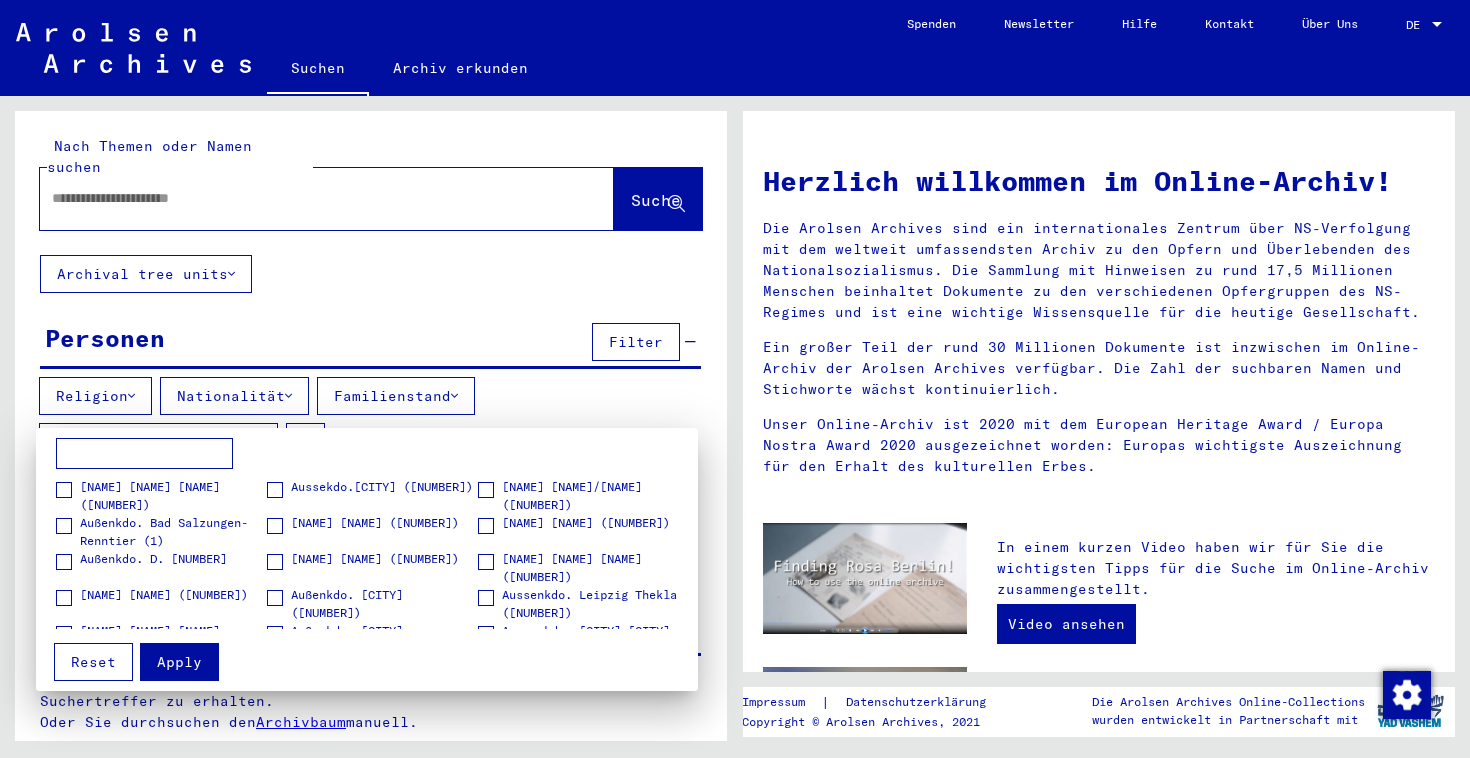 click at bounding box center [735, 379] 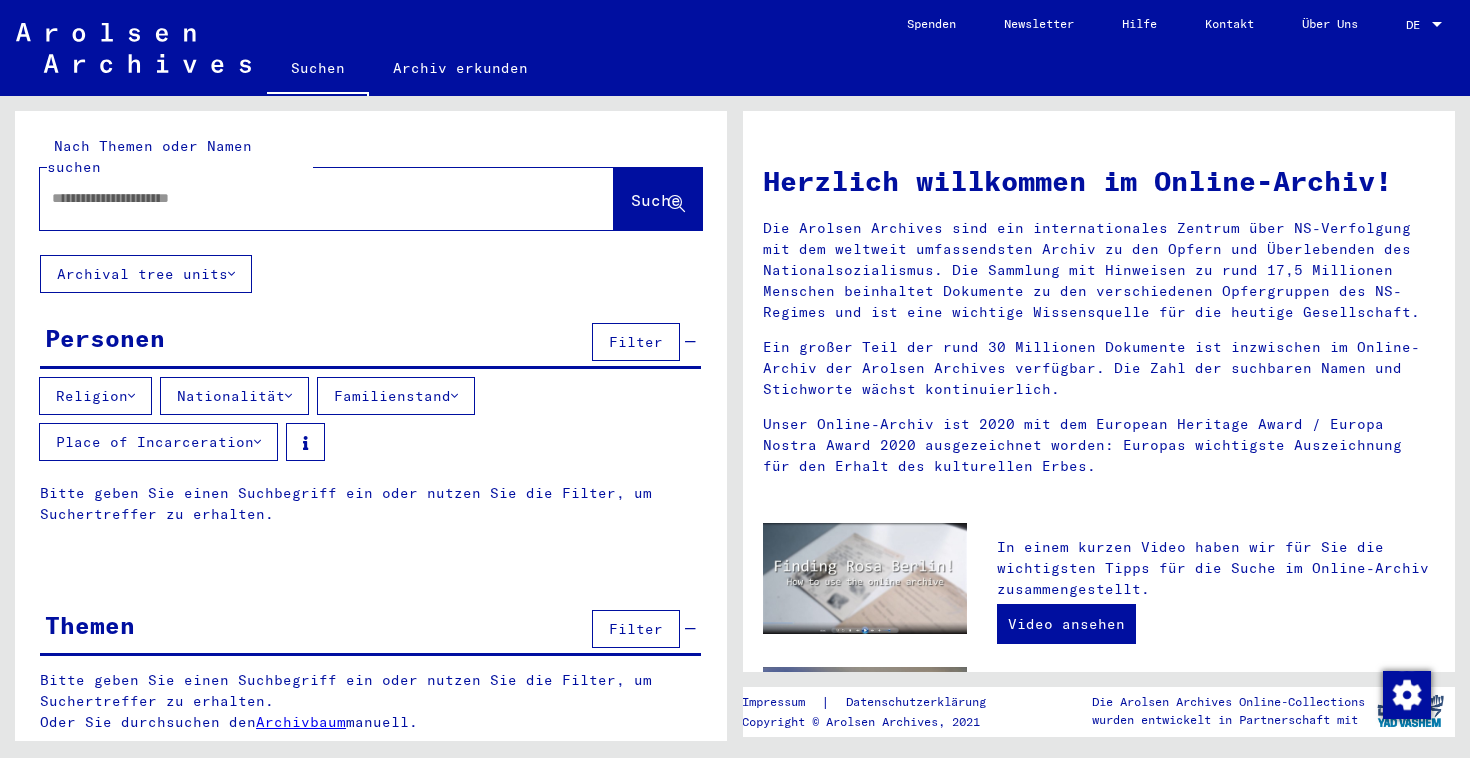 click on "Archival tree units" 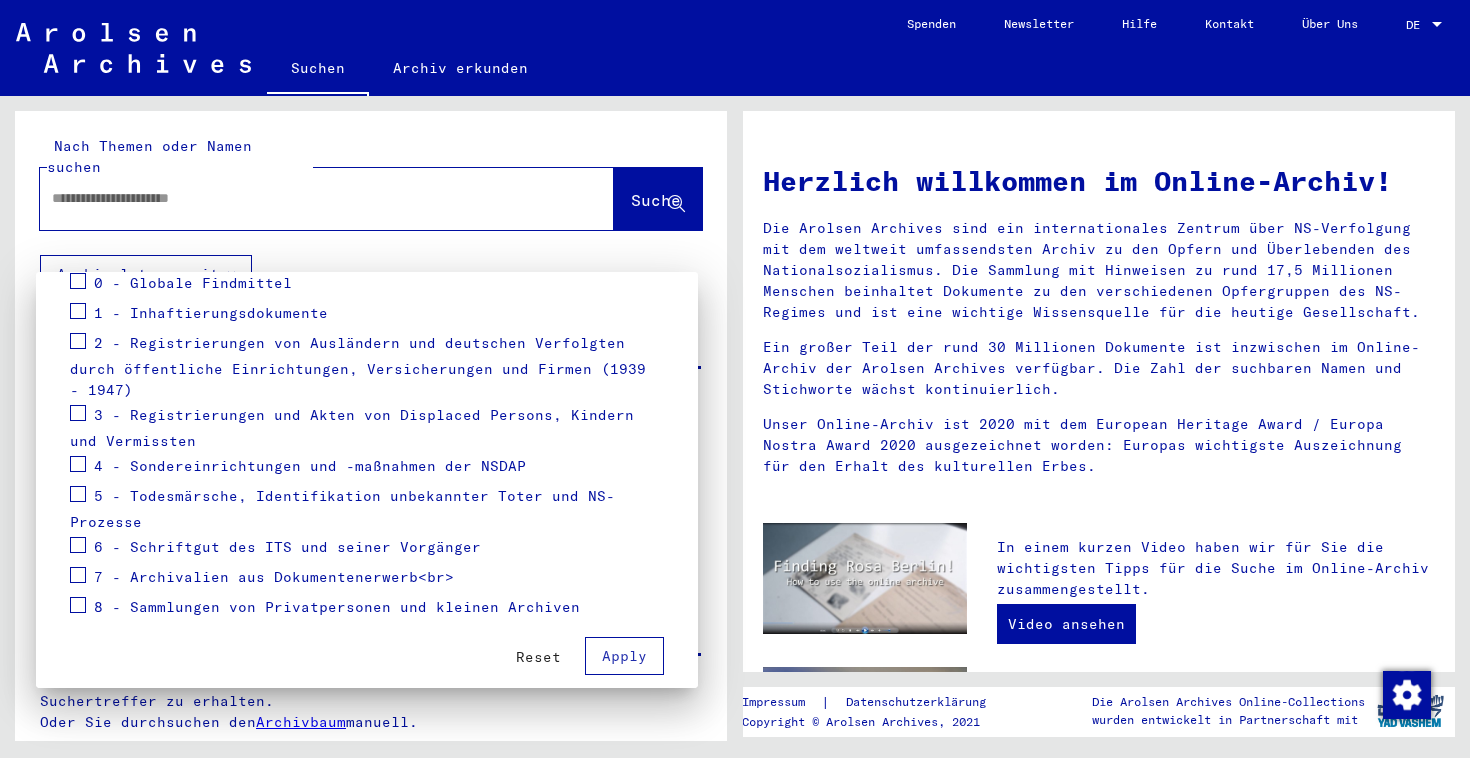 scroll, scrollTop: 276, scrollLeft: 0, axis: vertical 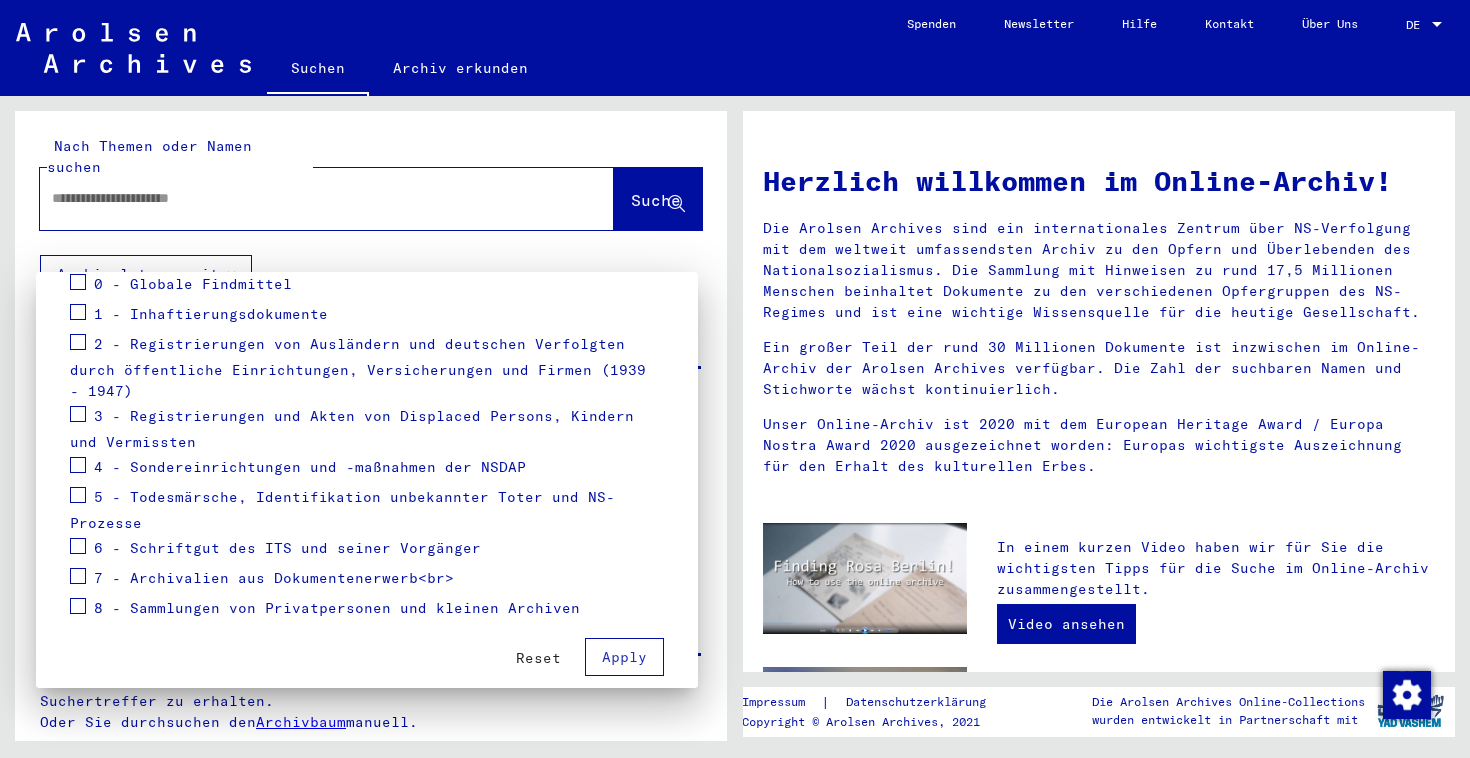 click on "[NAME] [NAME]" at bounding box center [367, 650] 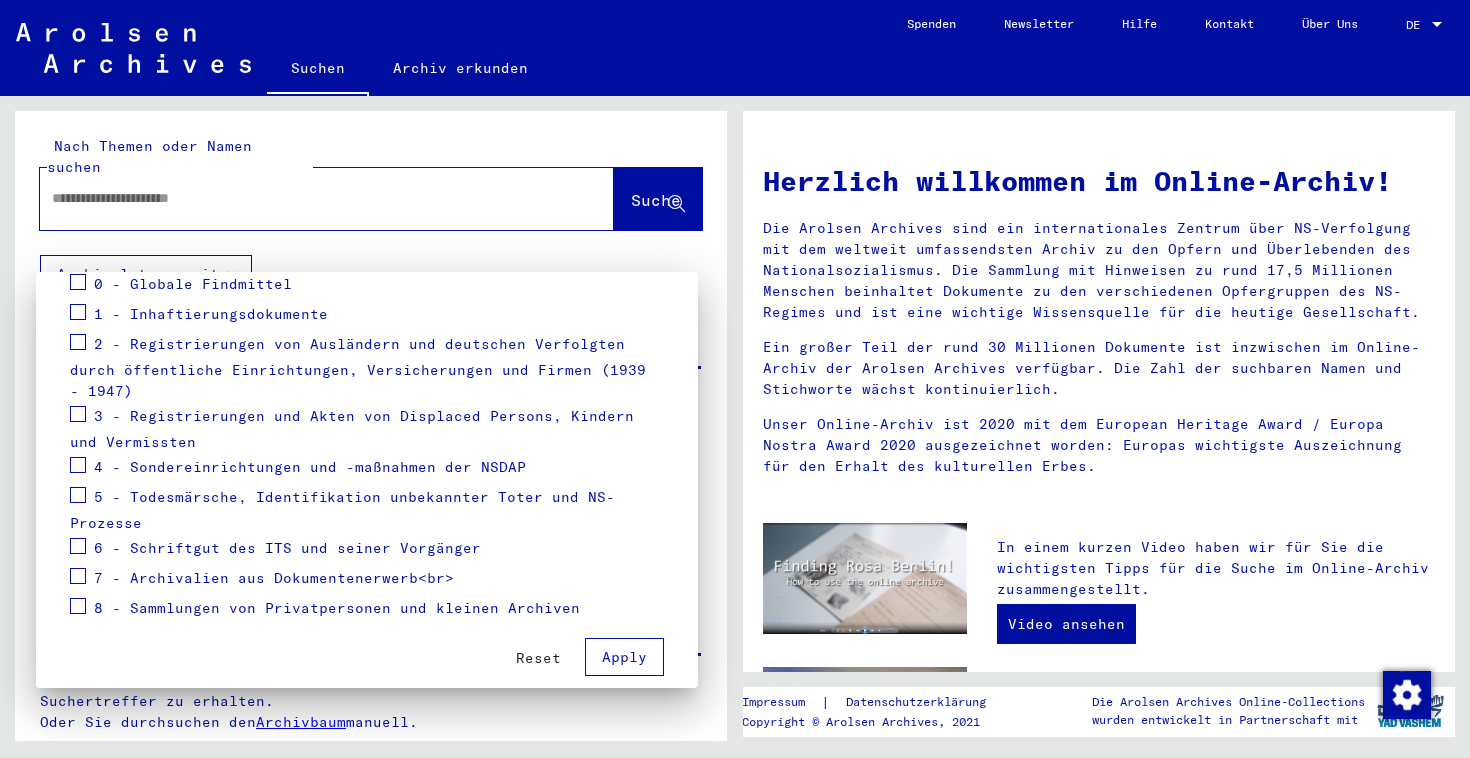click on "Reset" at bounding box center (538, 658) 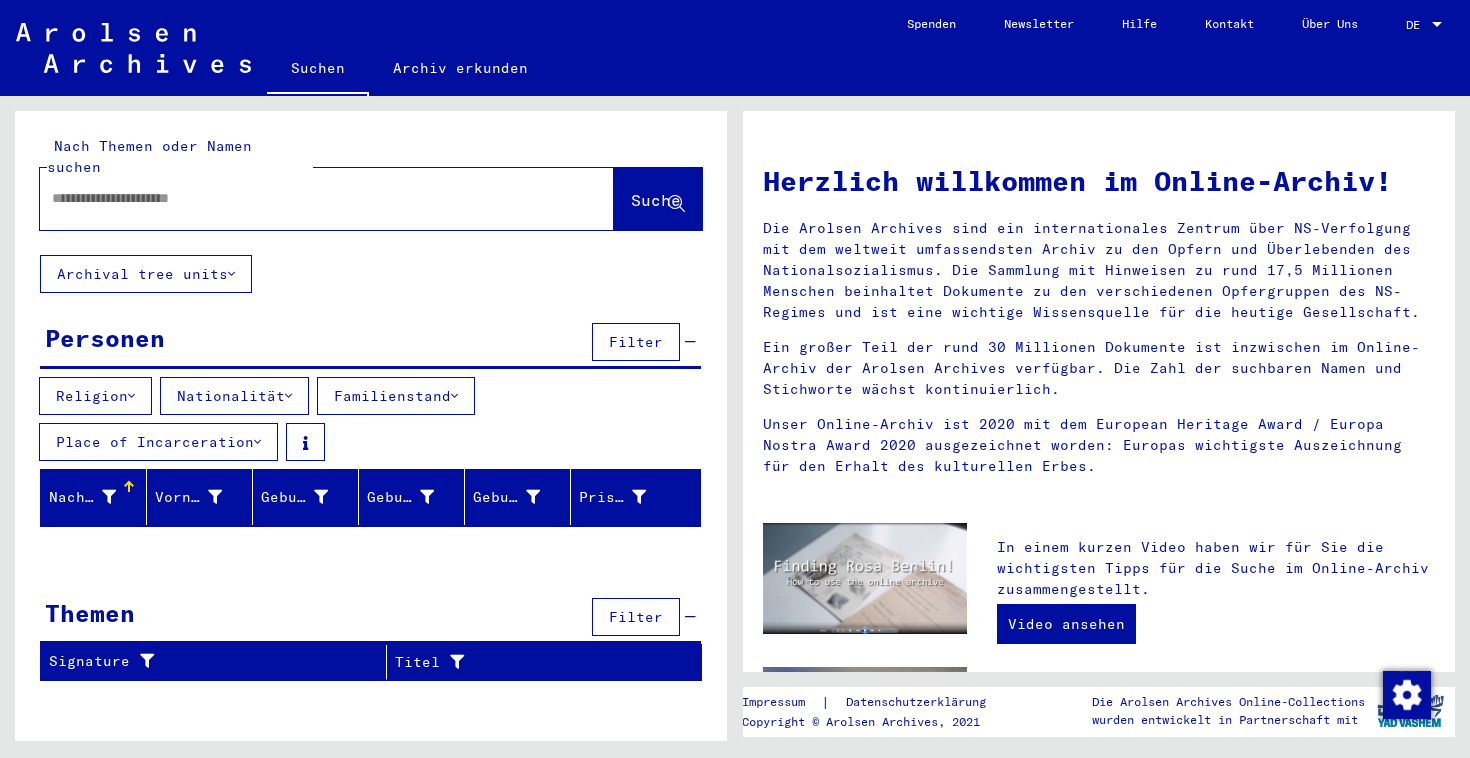 scroll, scrollTop: 0, scrollLeft: 0, axis: both 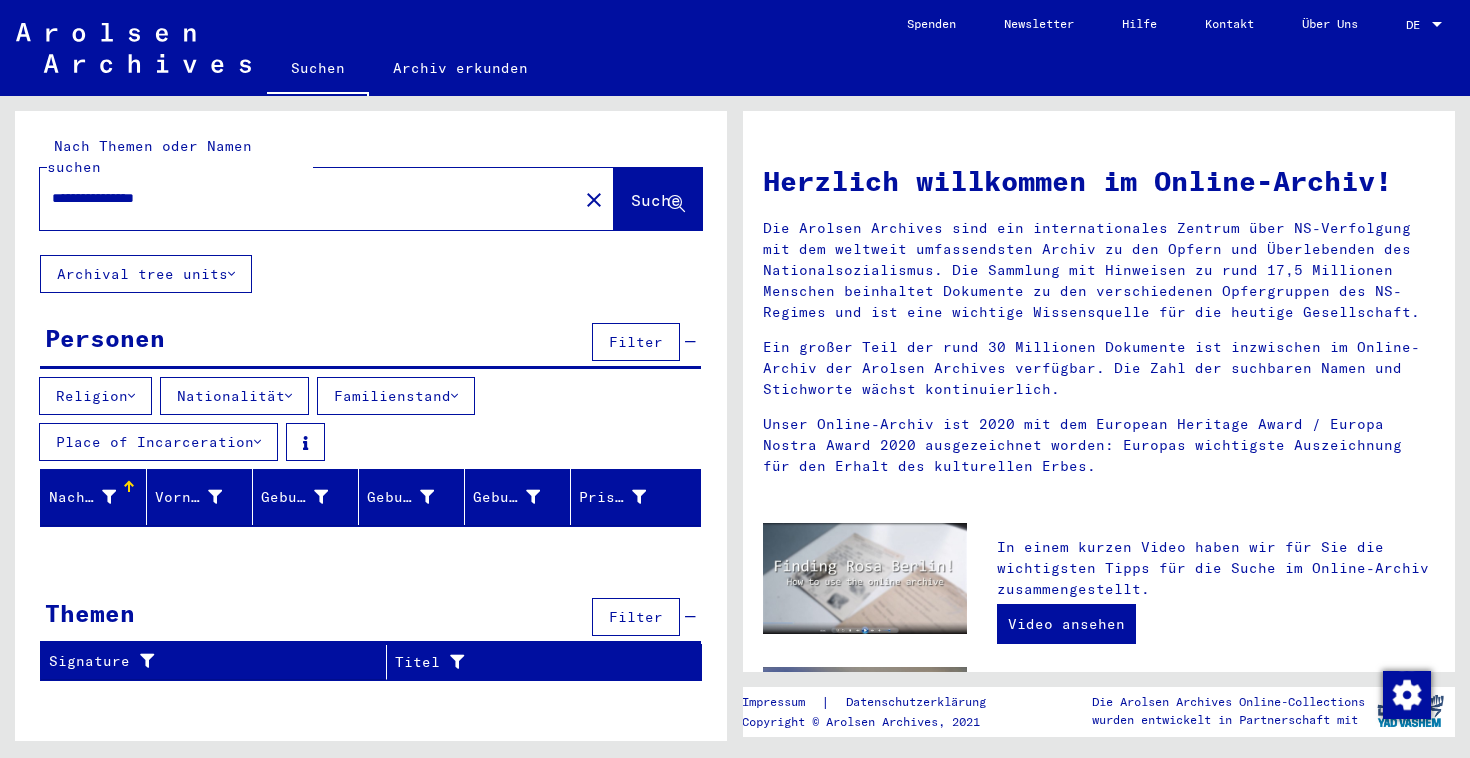 type on "**********" 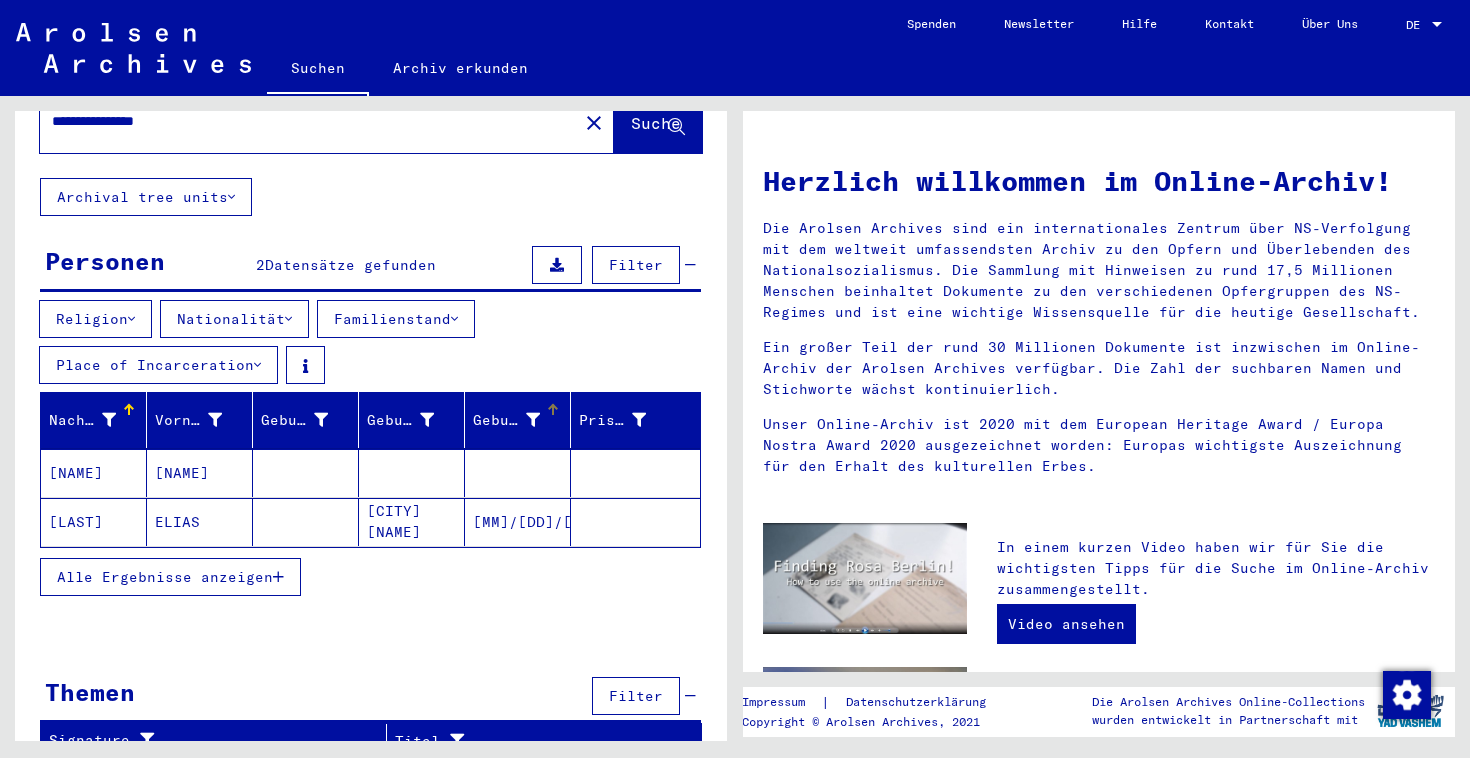 scroll, scrollTop: 76, scrollLeft: 0, axis: vertical 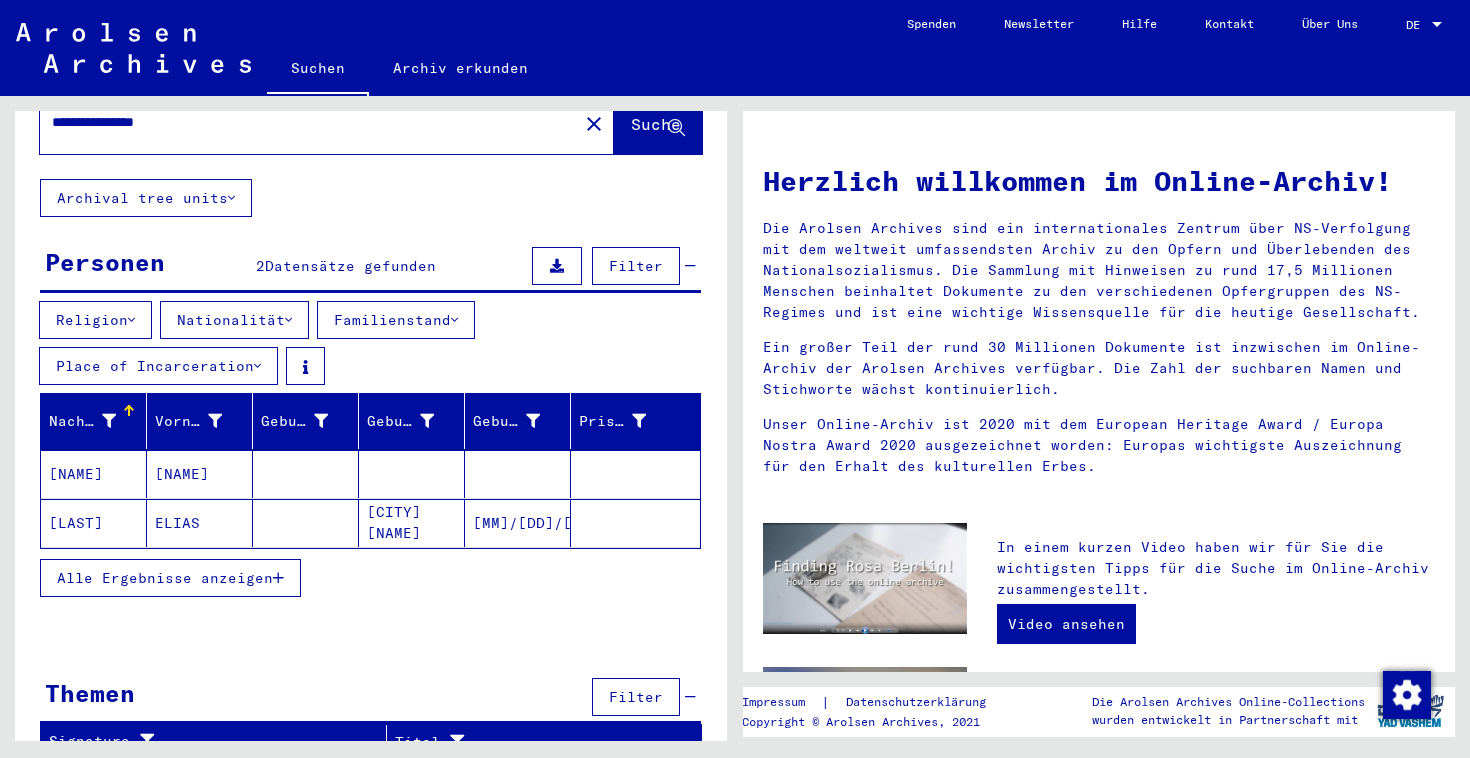 click on "Alle Ergebnisse anzeigen" at bounding box center [165, 578] 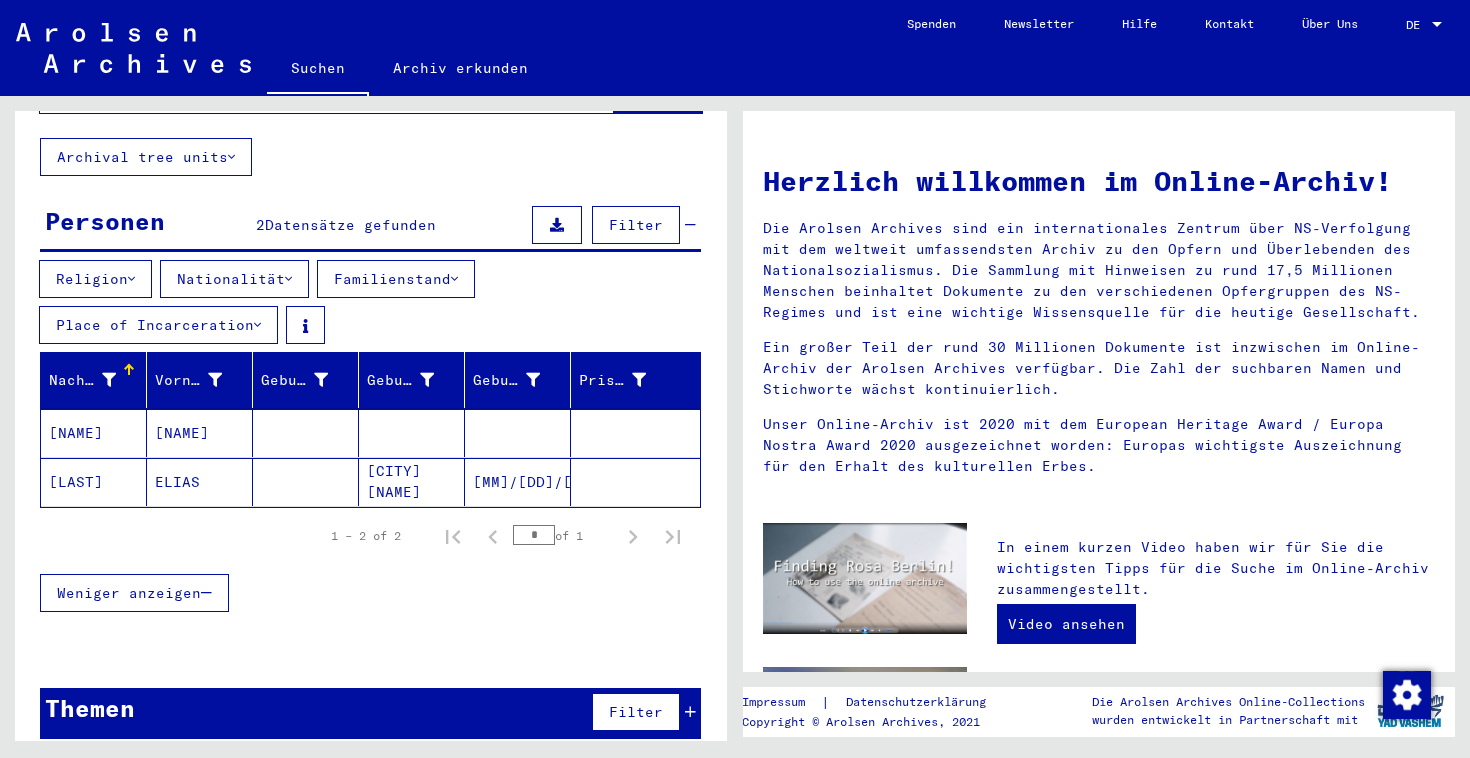 scroll, scrollTop: 116, scrollLeft: 0, axis: vertical 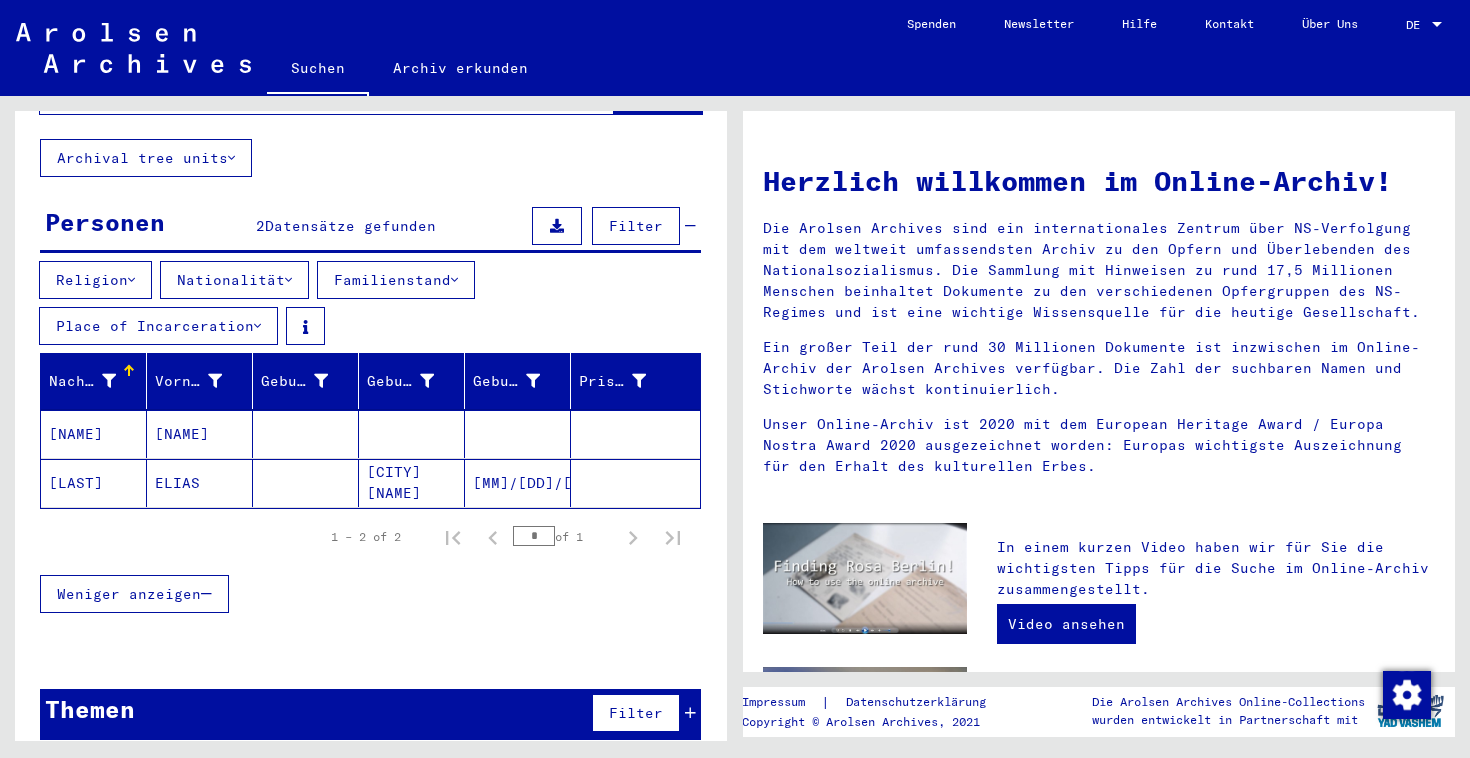 click on "[LAST]" 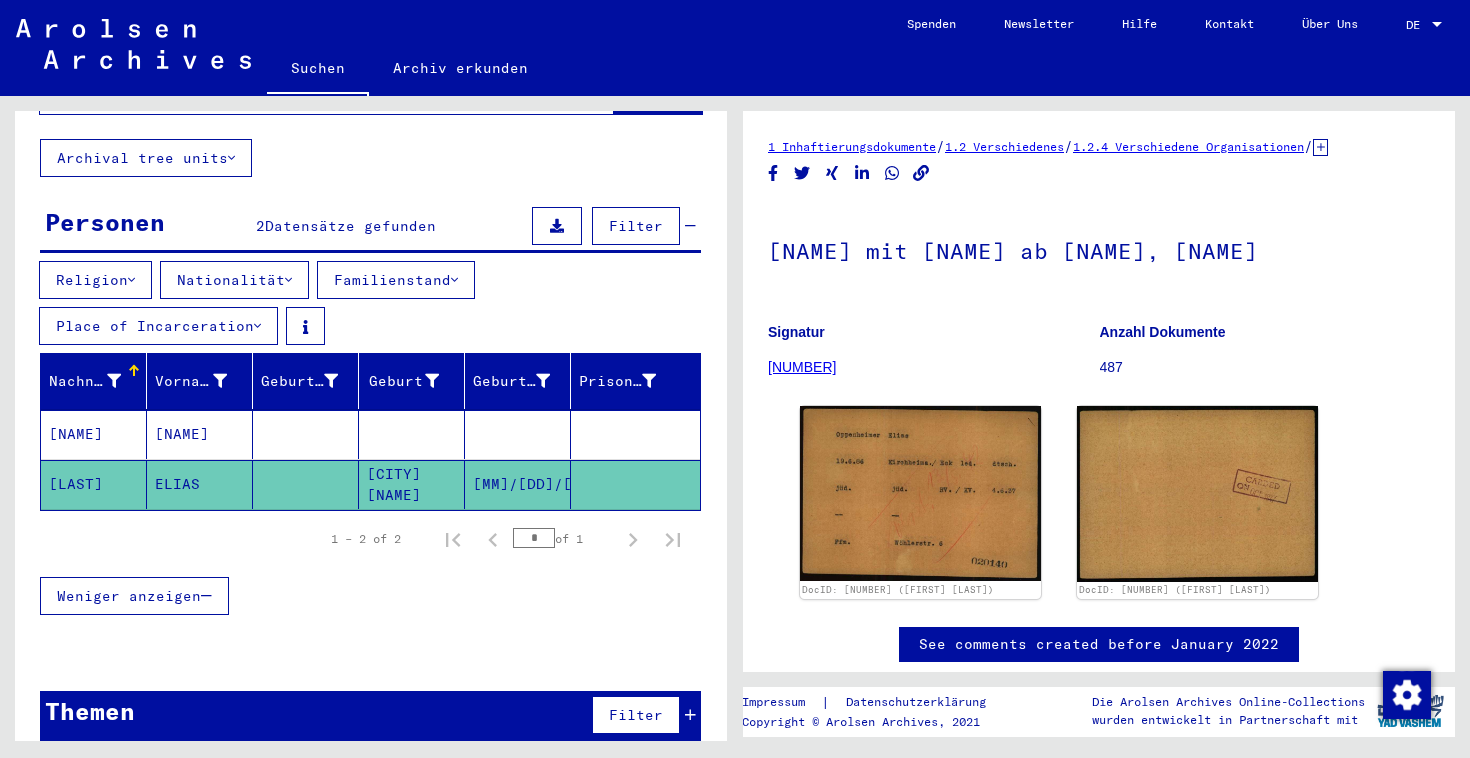 scroll, scrollTop: 0, scrollLeft: 0, axis: both 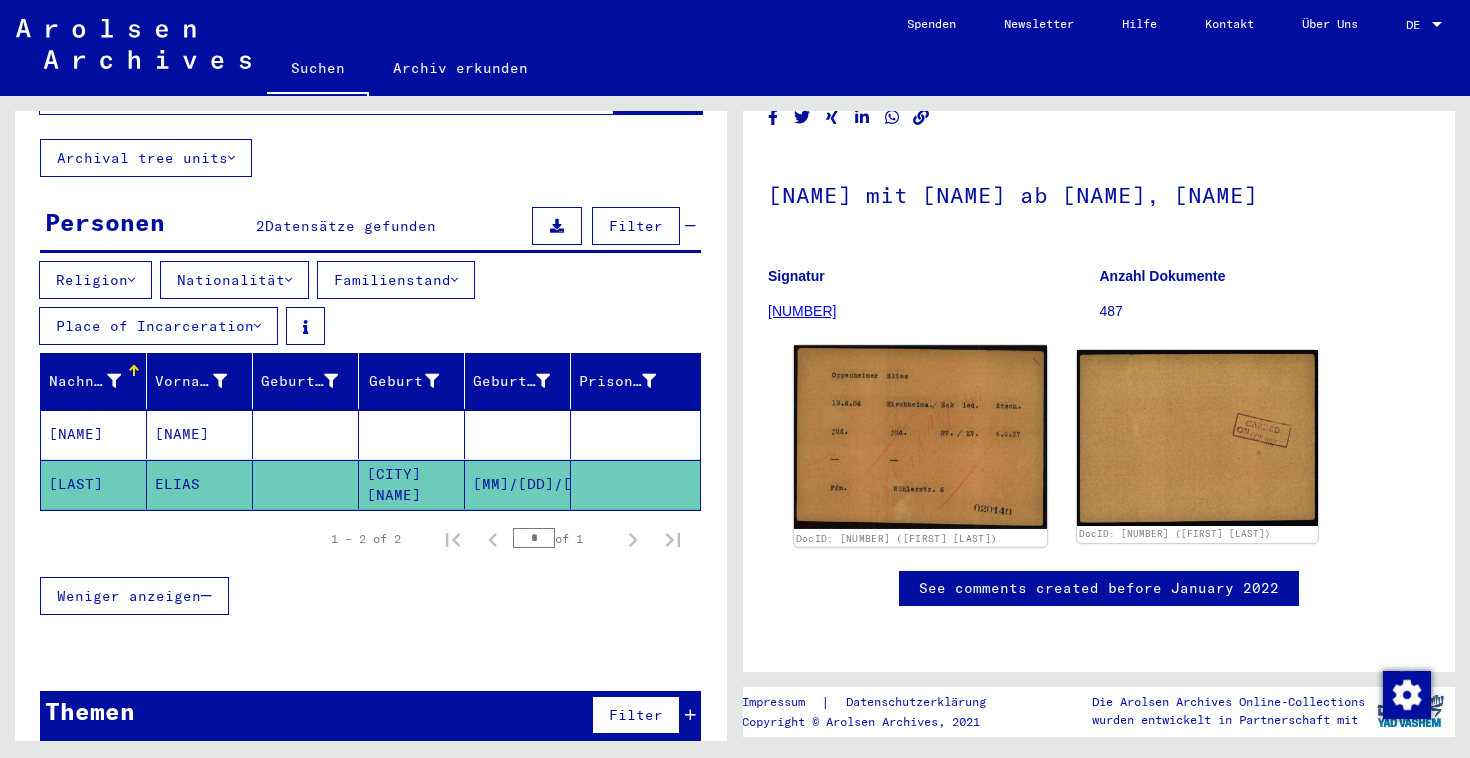click 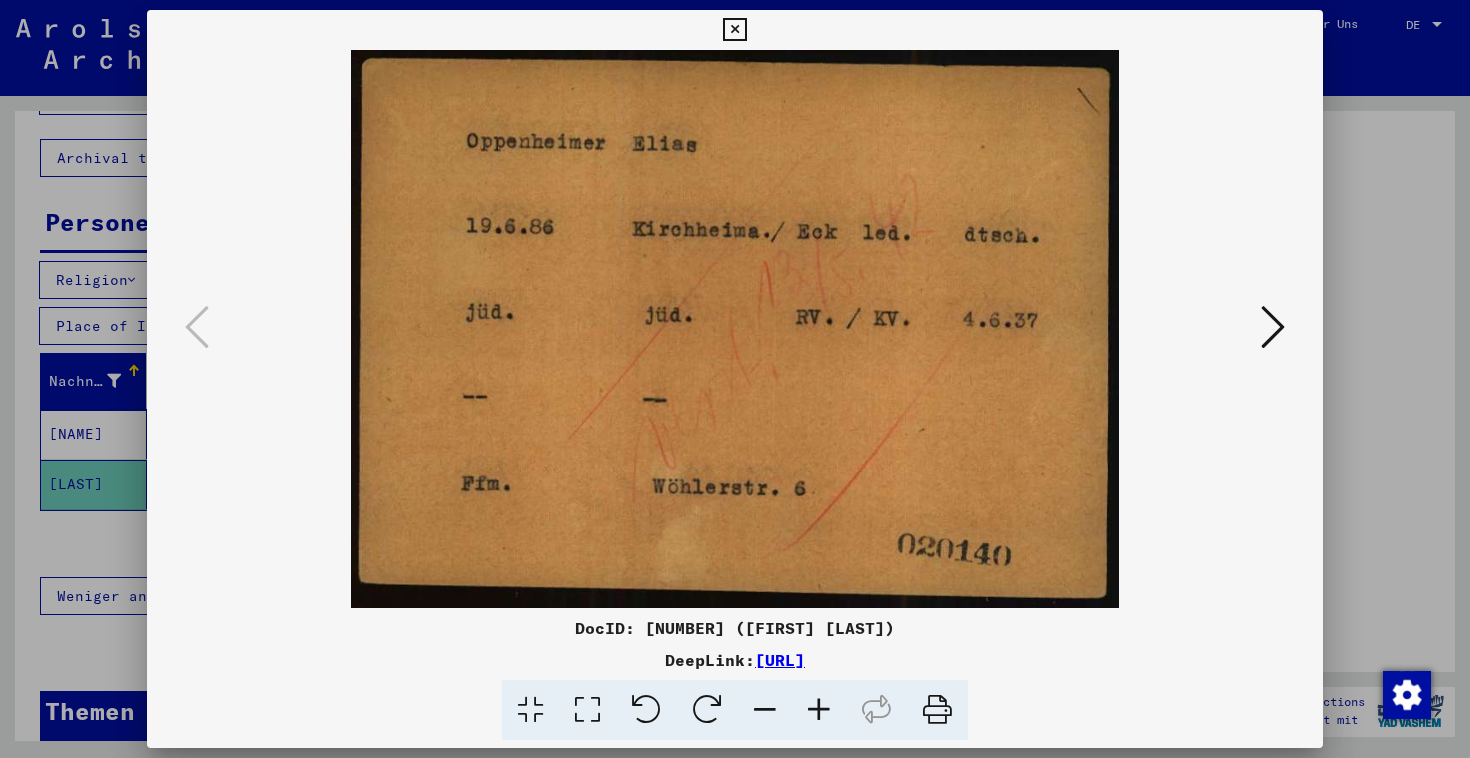 type 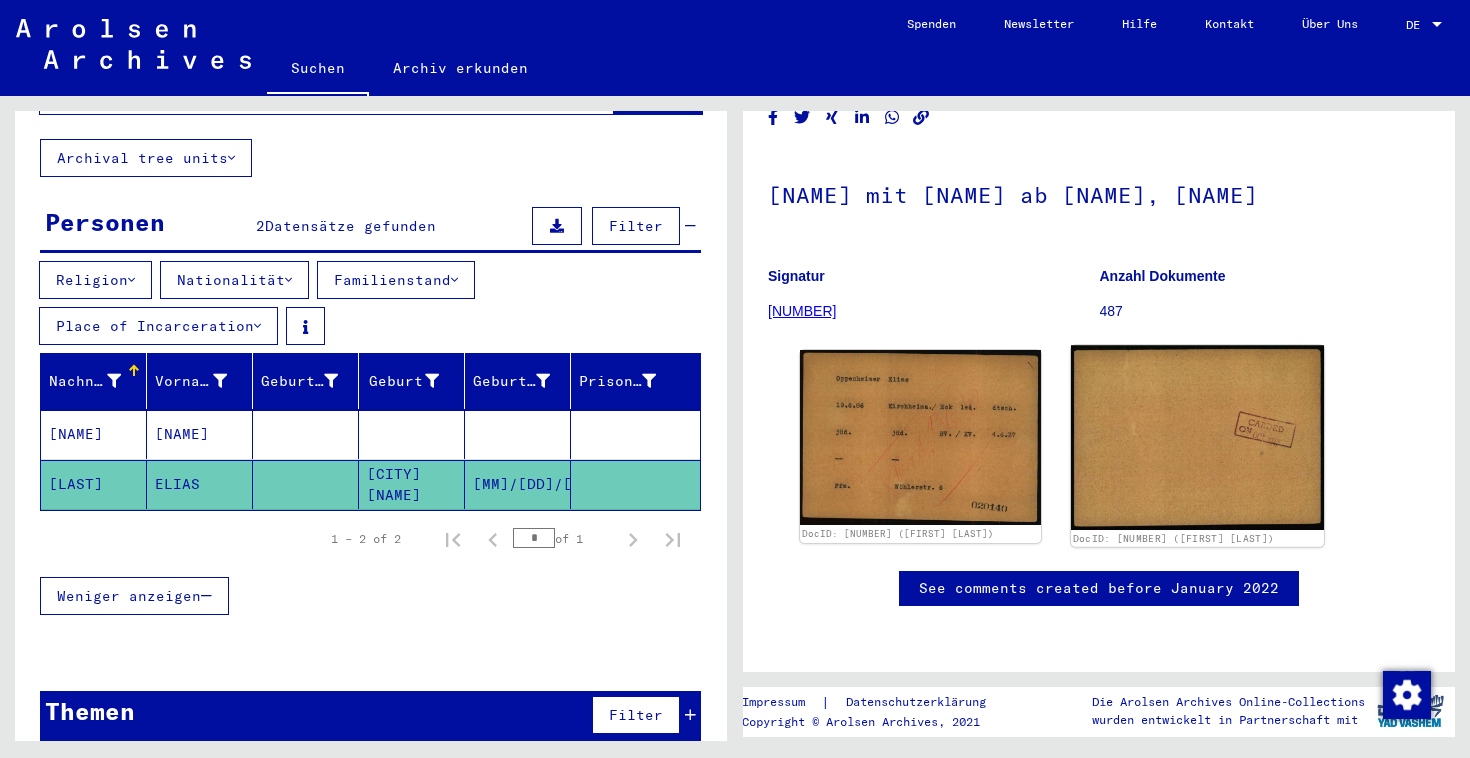 click 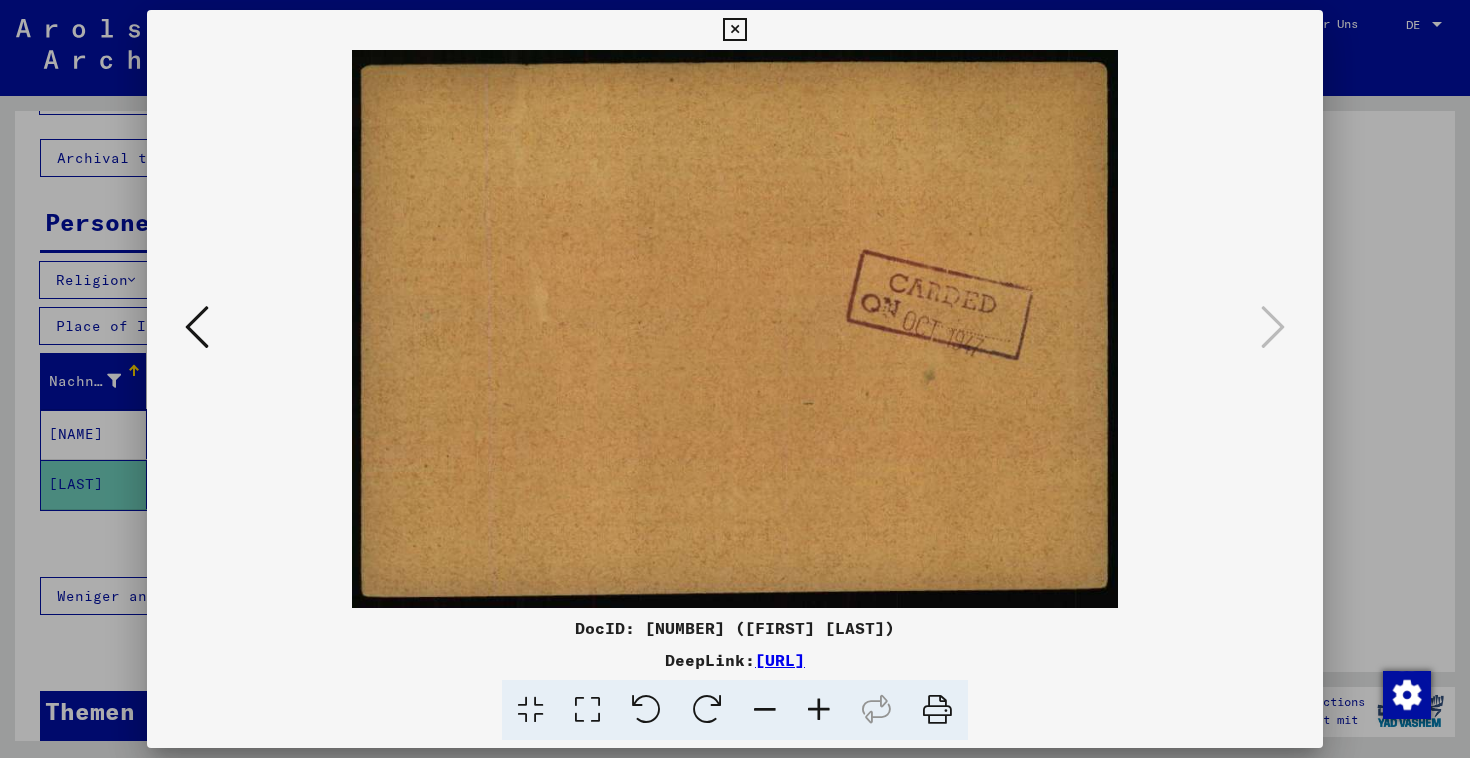 click at bounding box center [1273, 327] 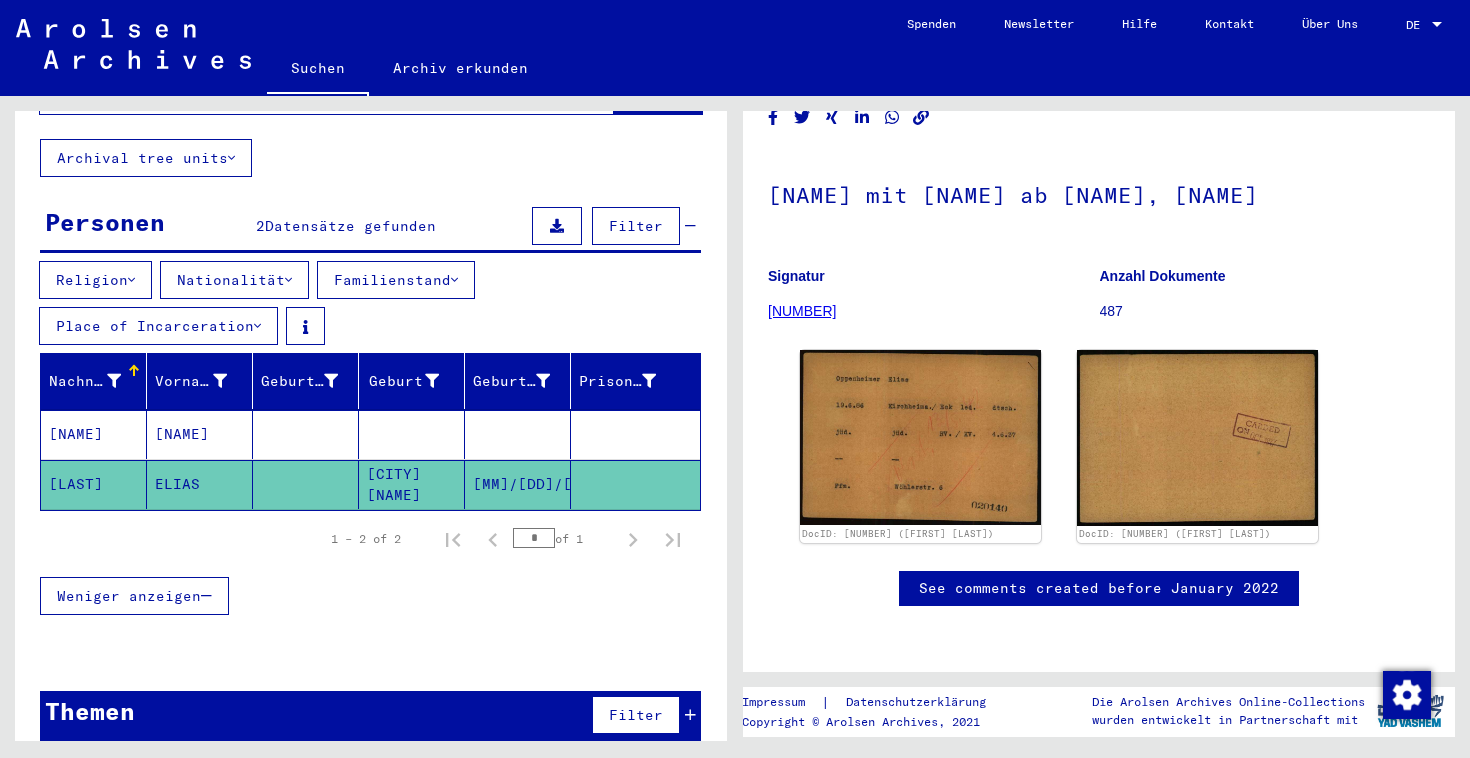 click on "487" 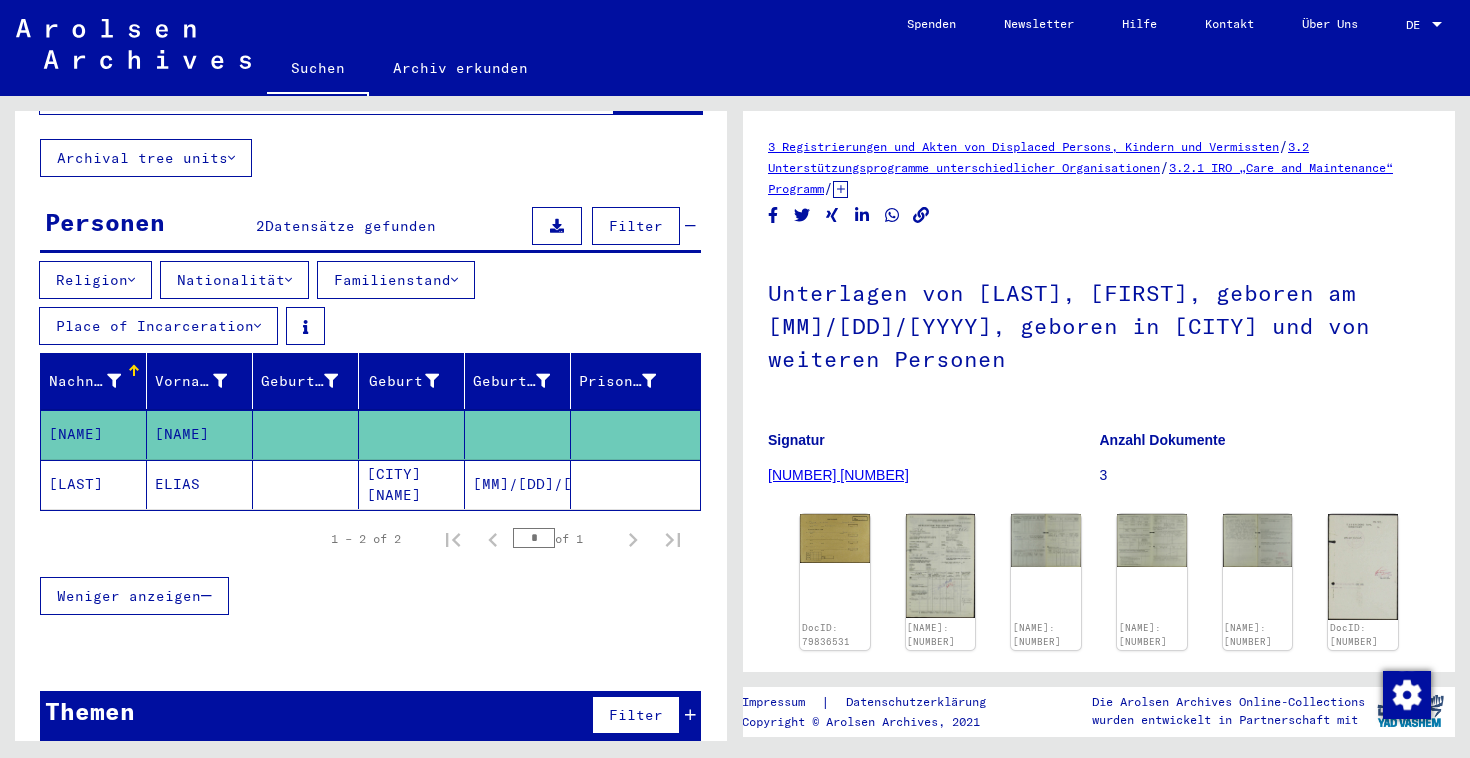 scroll, scrollTop: 0, scrollLeft: 0, axis: both 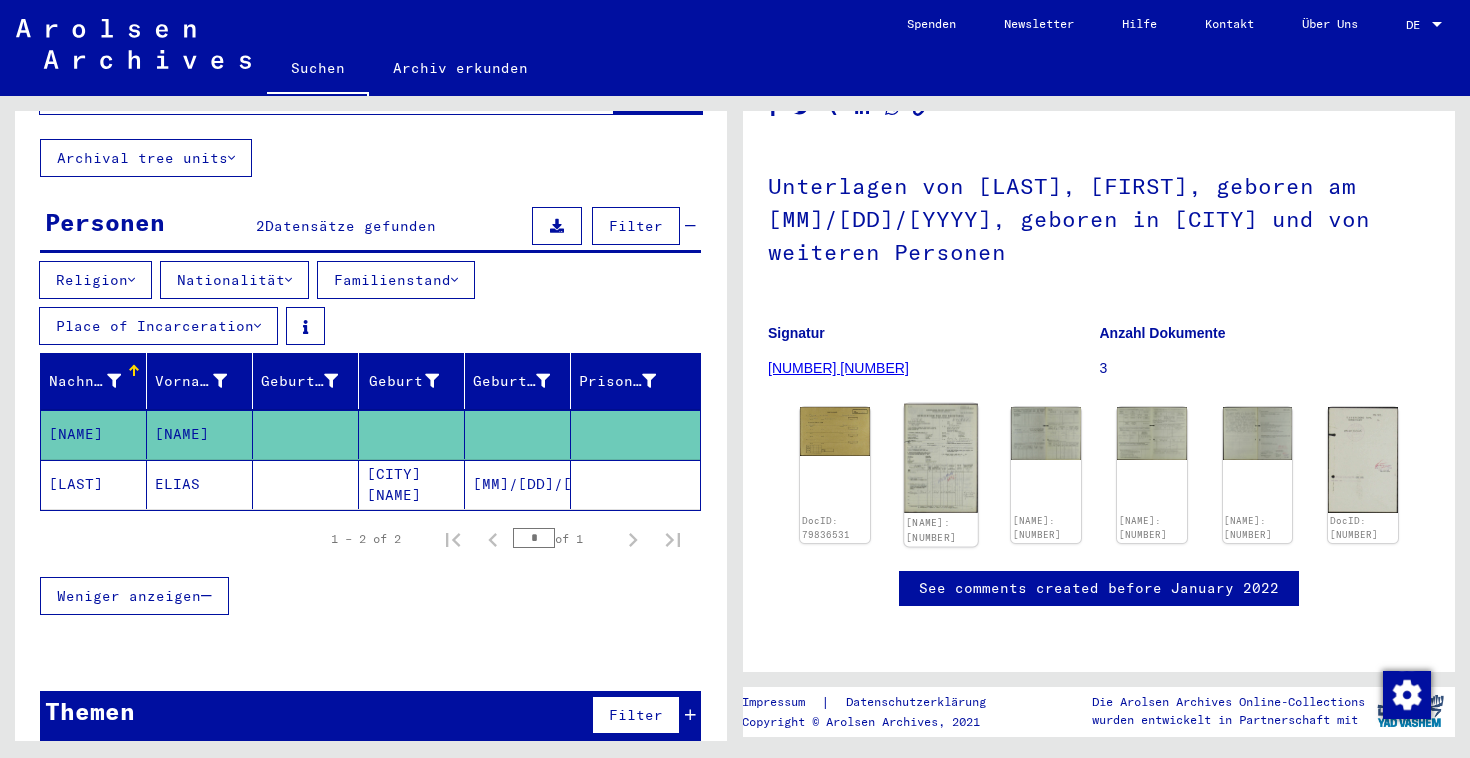 click 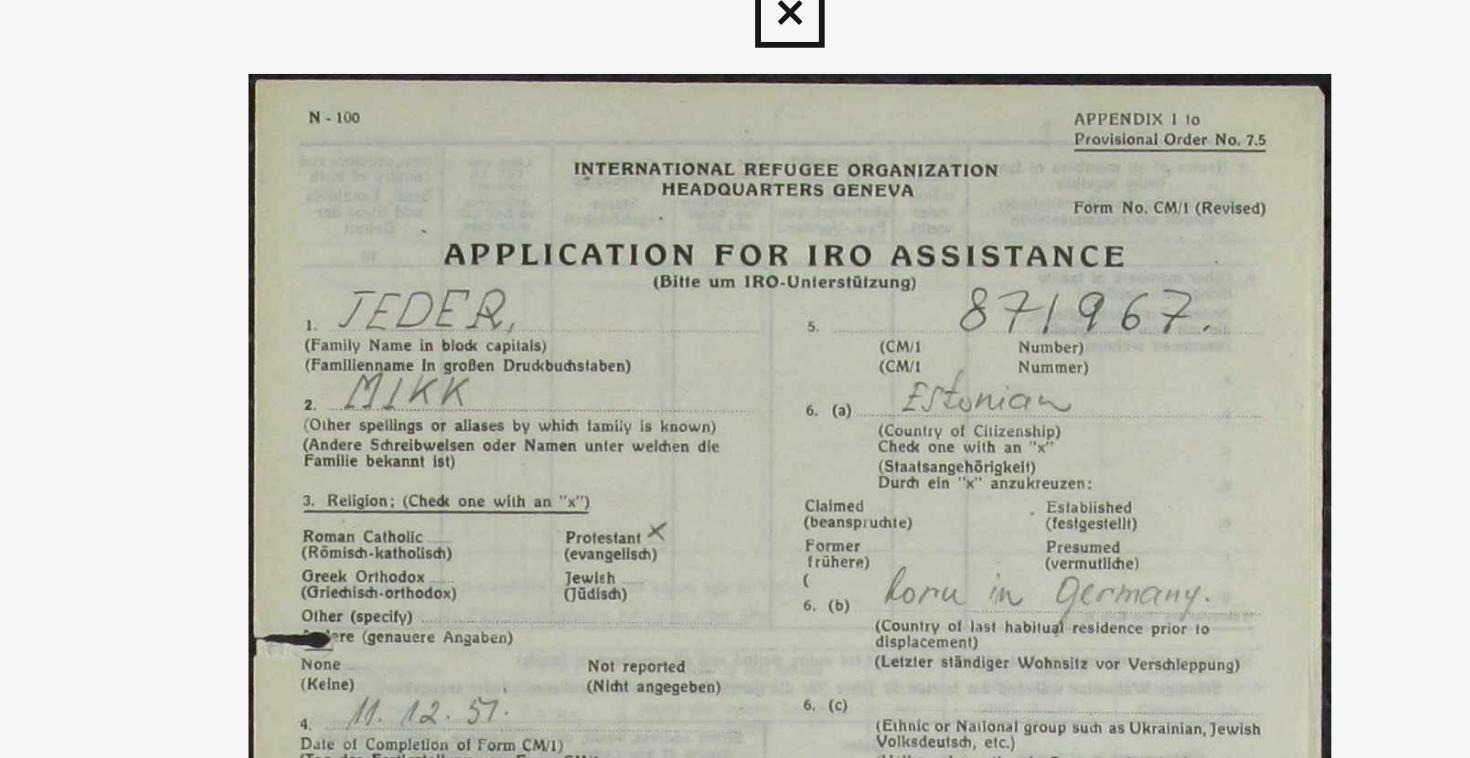 click at bounding box center (735, 329) 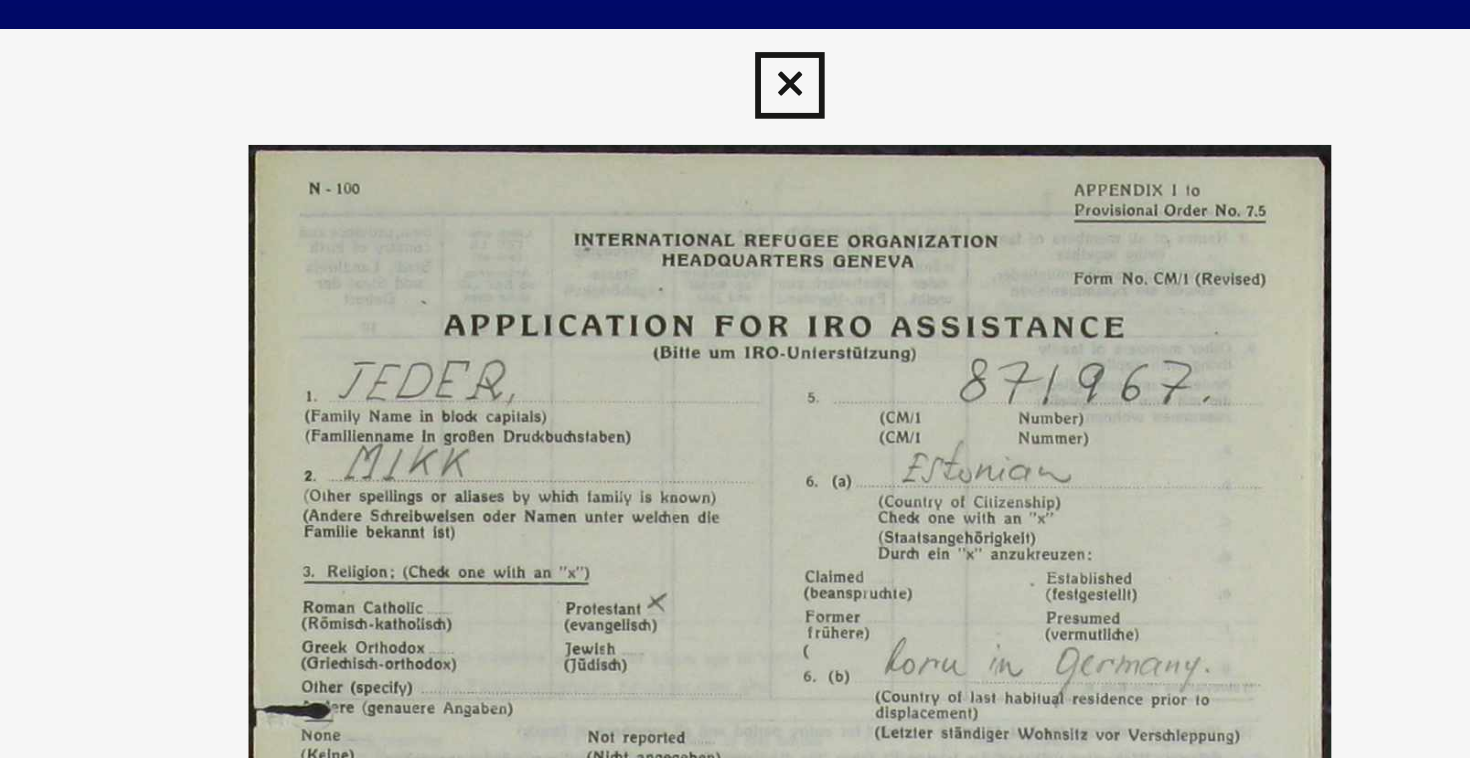 scroll, scrollTop: 0, scrollLeft: 0, axis: both 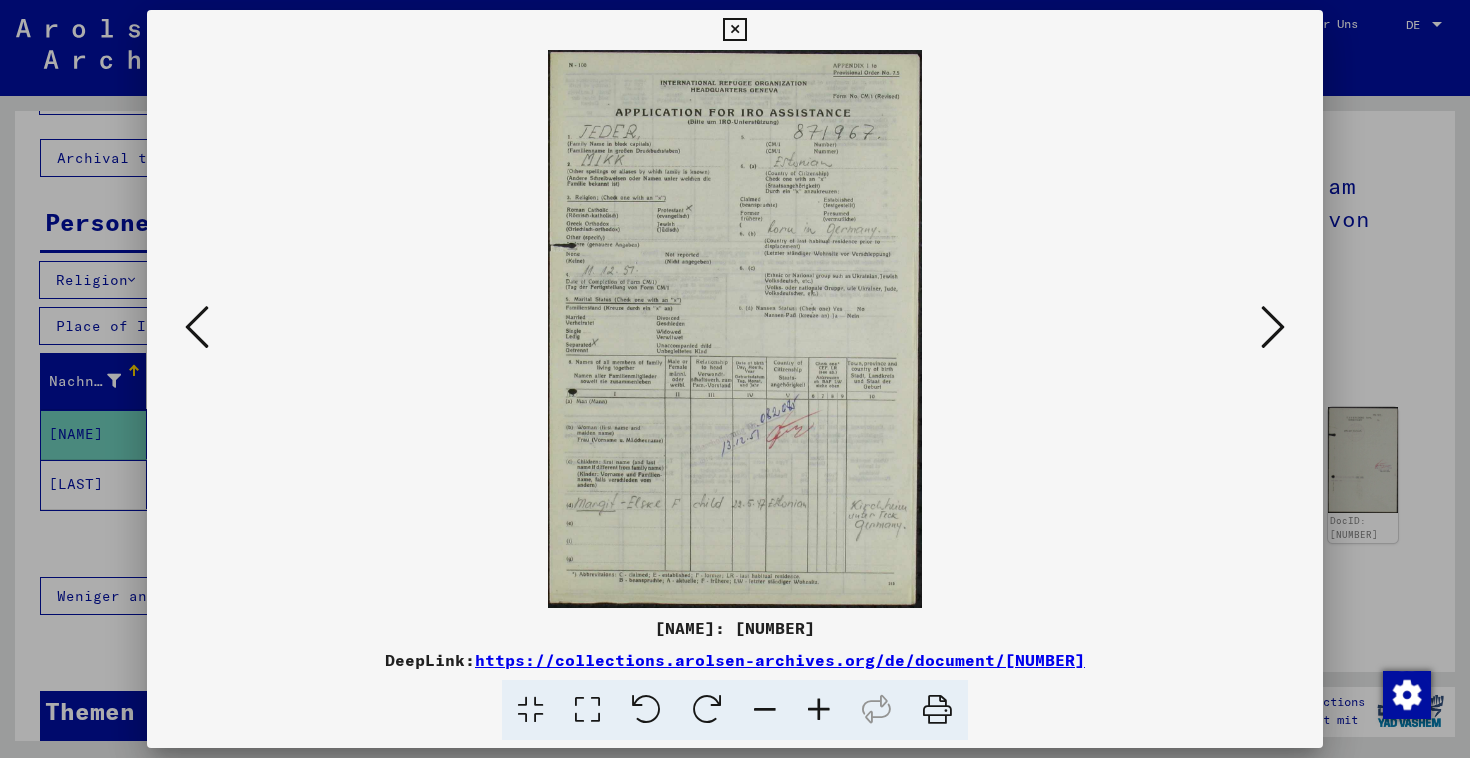 click at bounding box center (1273, 327) 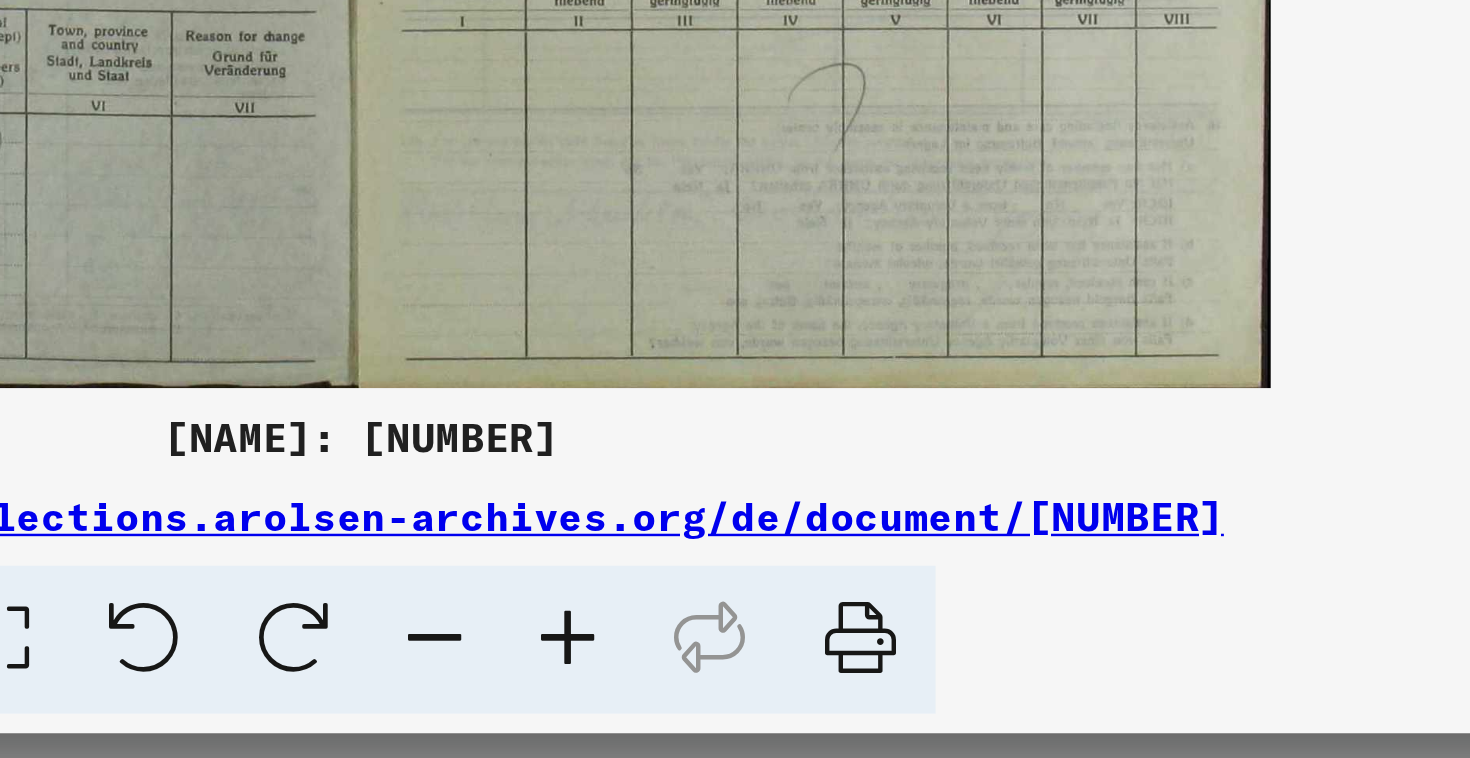 scroll, scrollTop: 0, scrollLeft: 0, axis: both 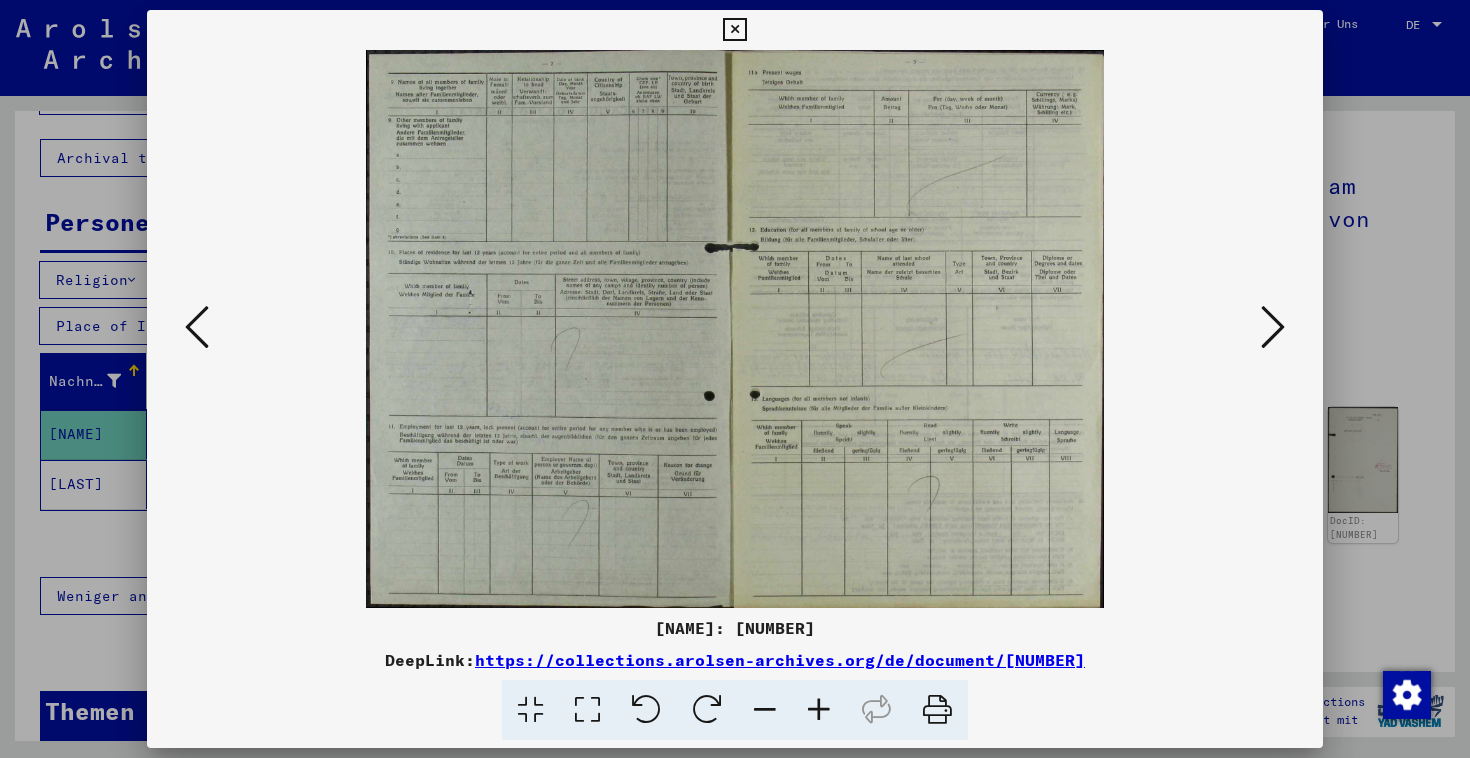 click at bounding box center (1273, 327) 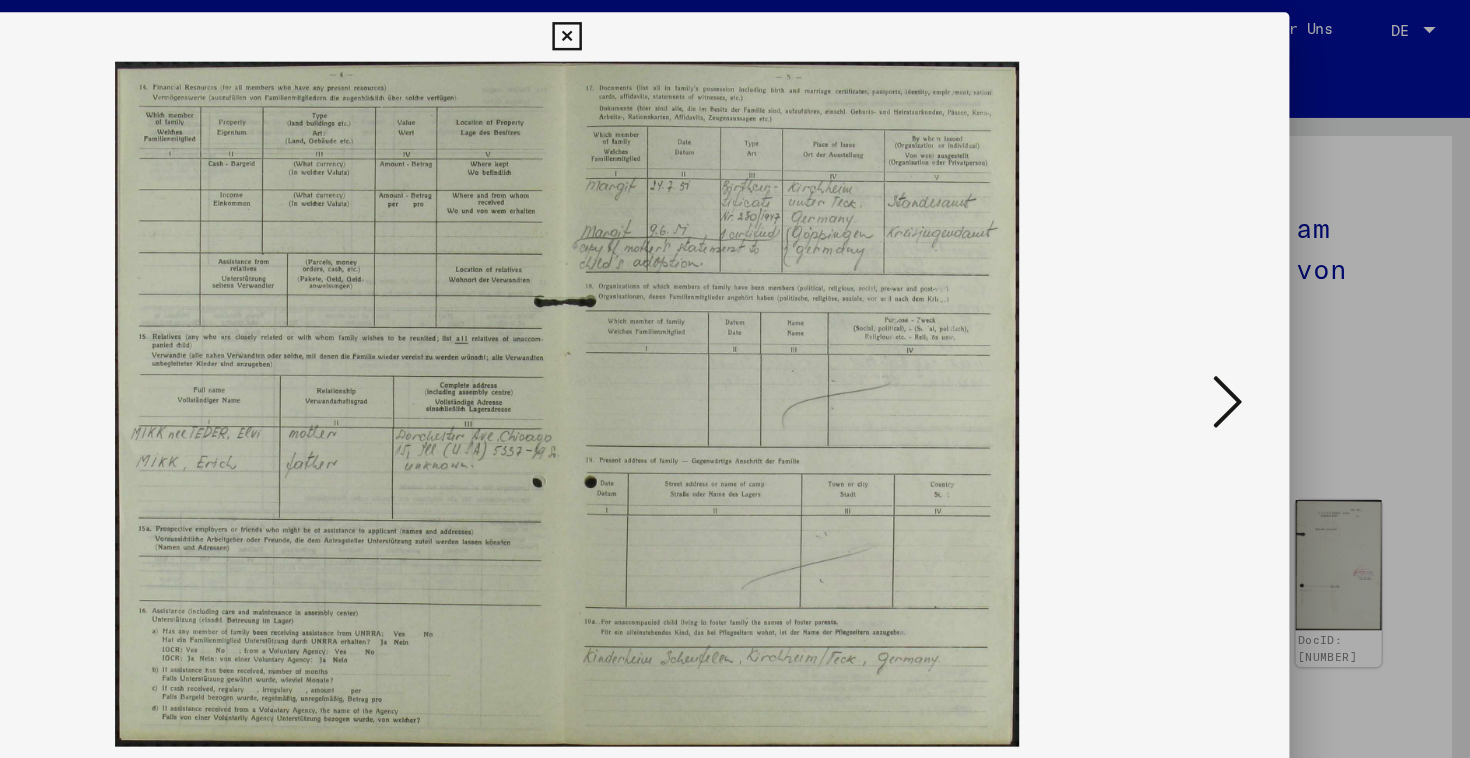 scroll, scrollTop: 0, scrollLeft: 0, axis: both 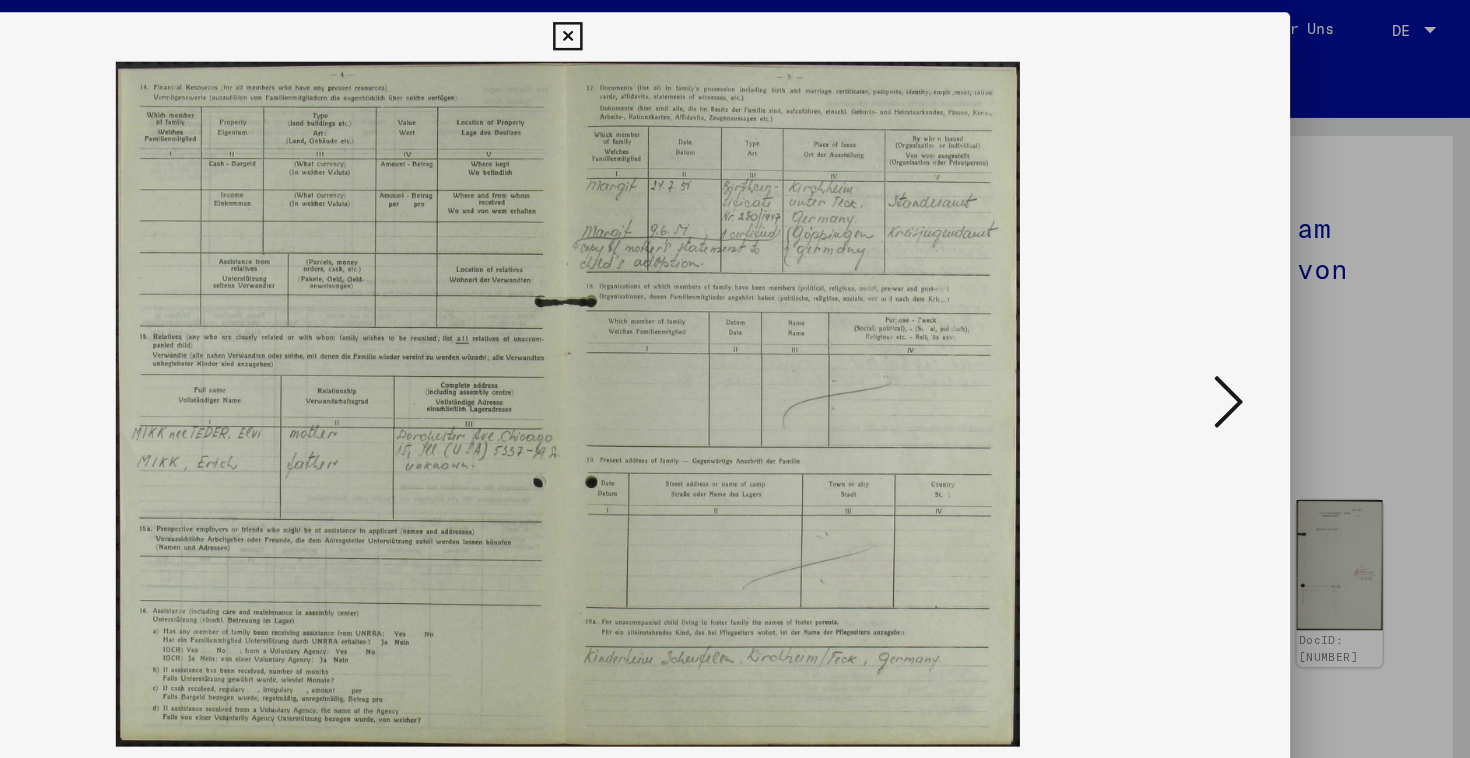 click at bounding box center [1273, 327] 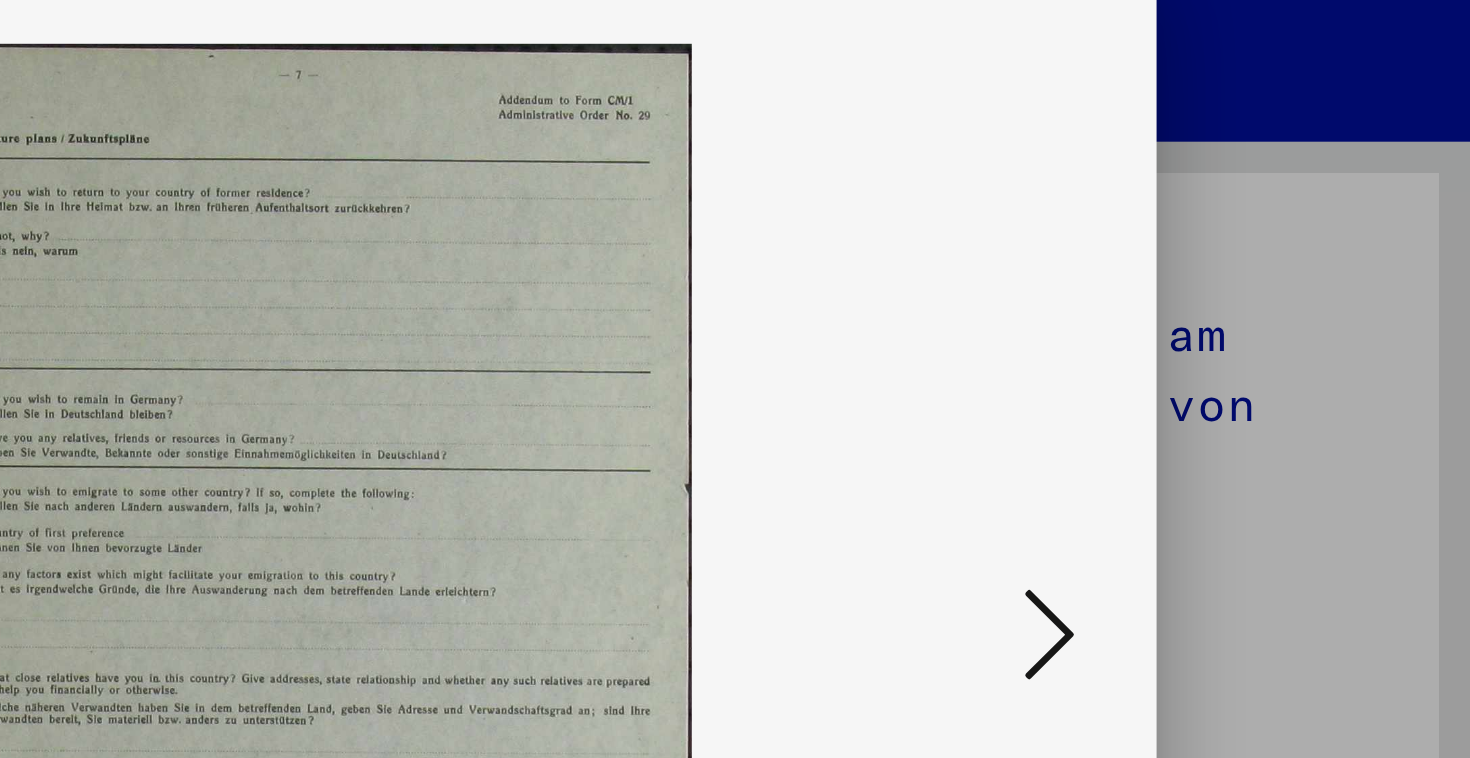 scroll, scrollTop: 0, scrollLeft: 0, axis: both 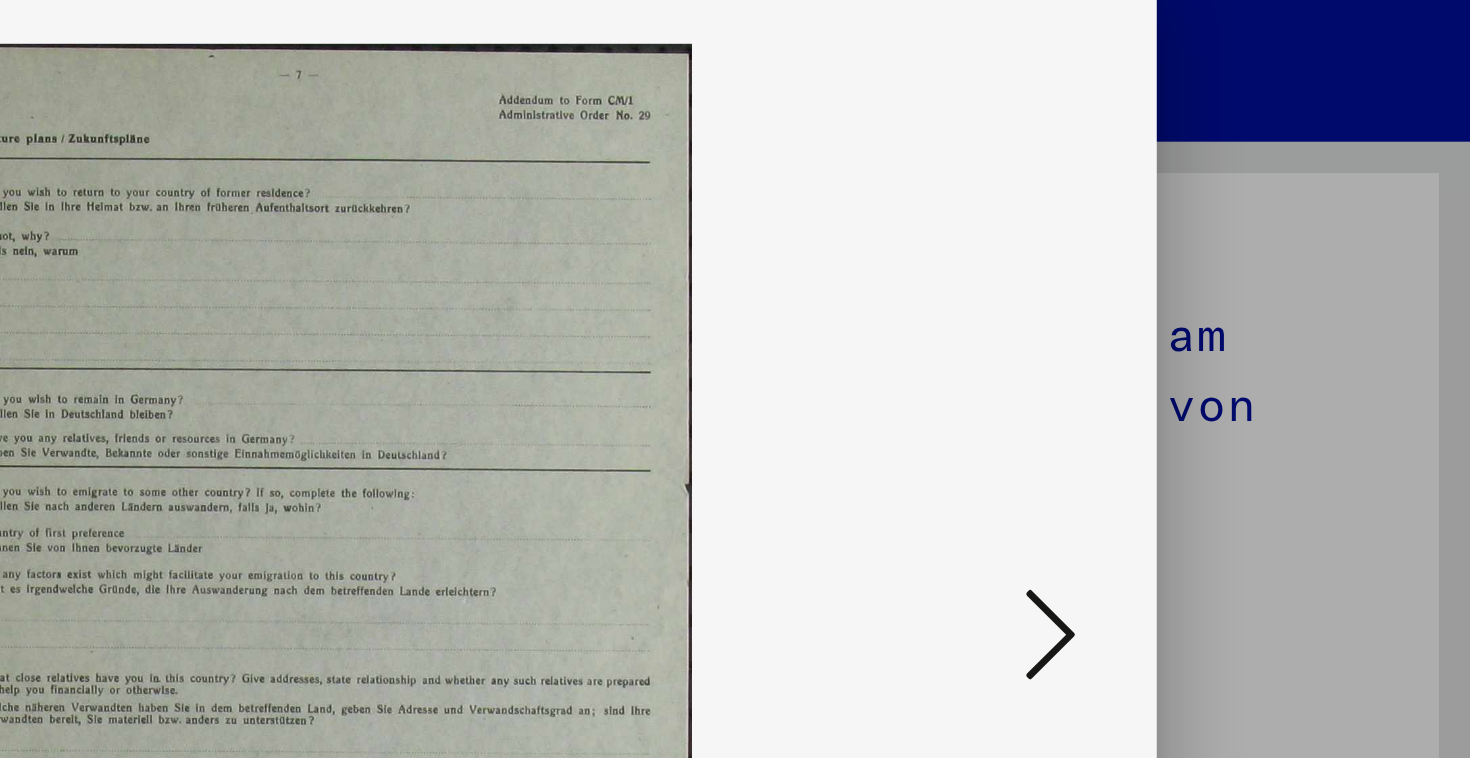 click at bounding box center (734, 30) 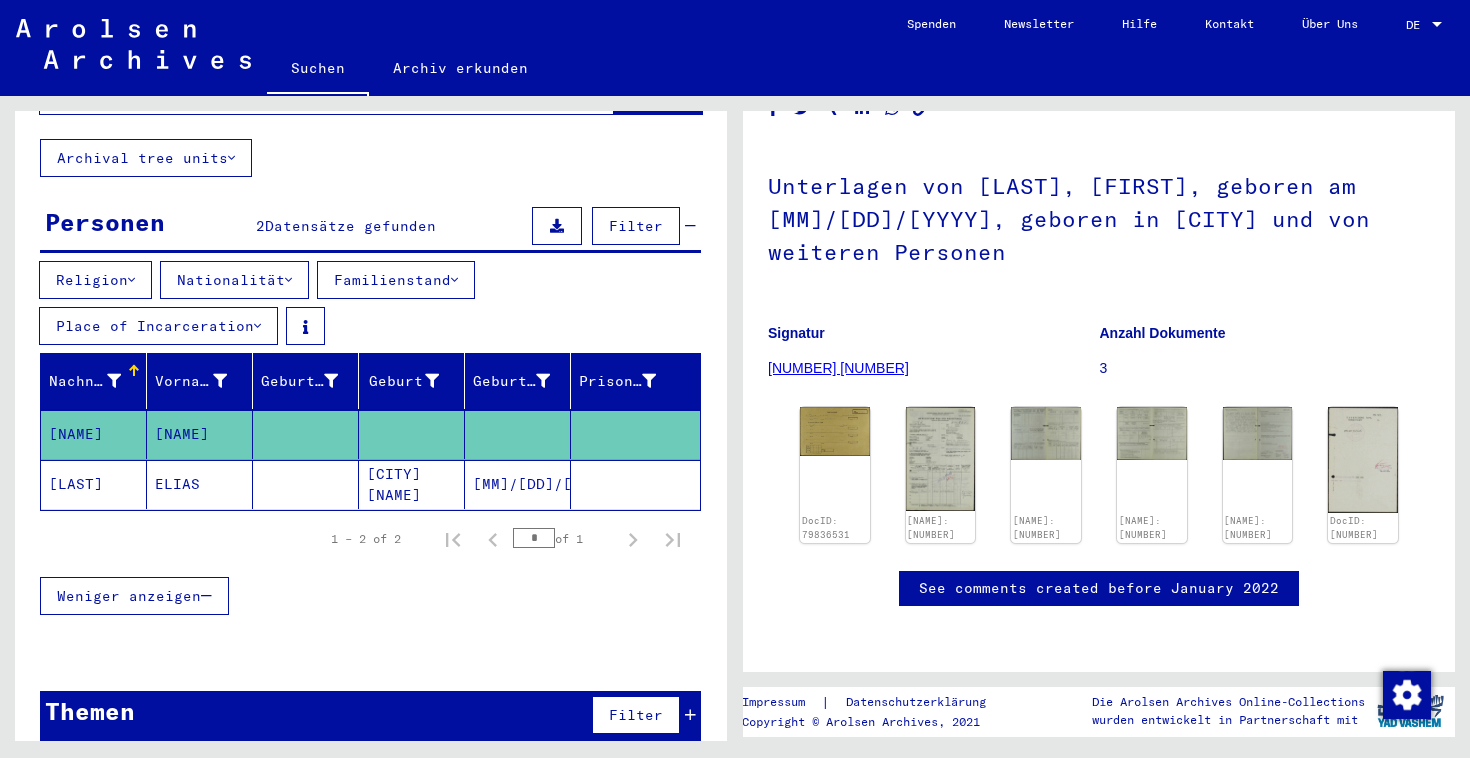 click on "[CITY] [NAME]" 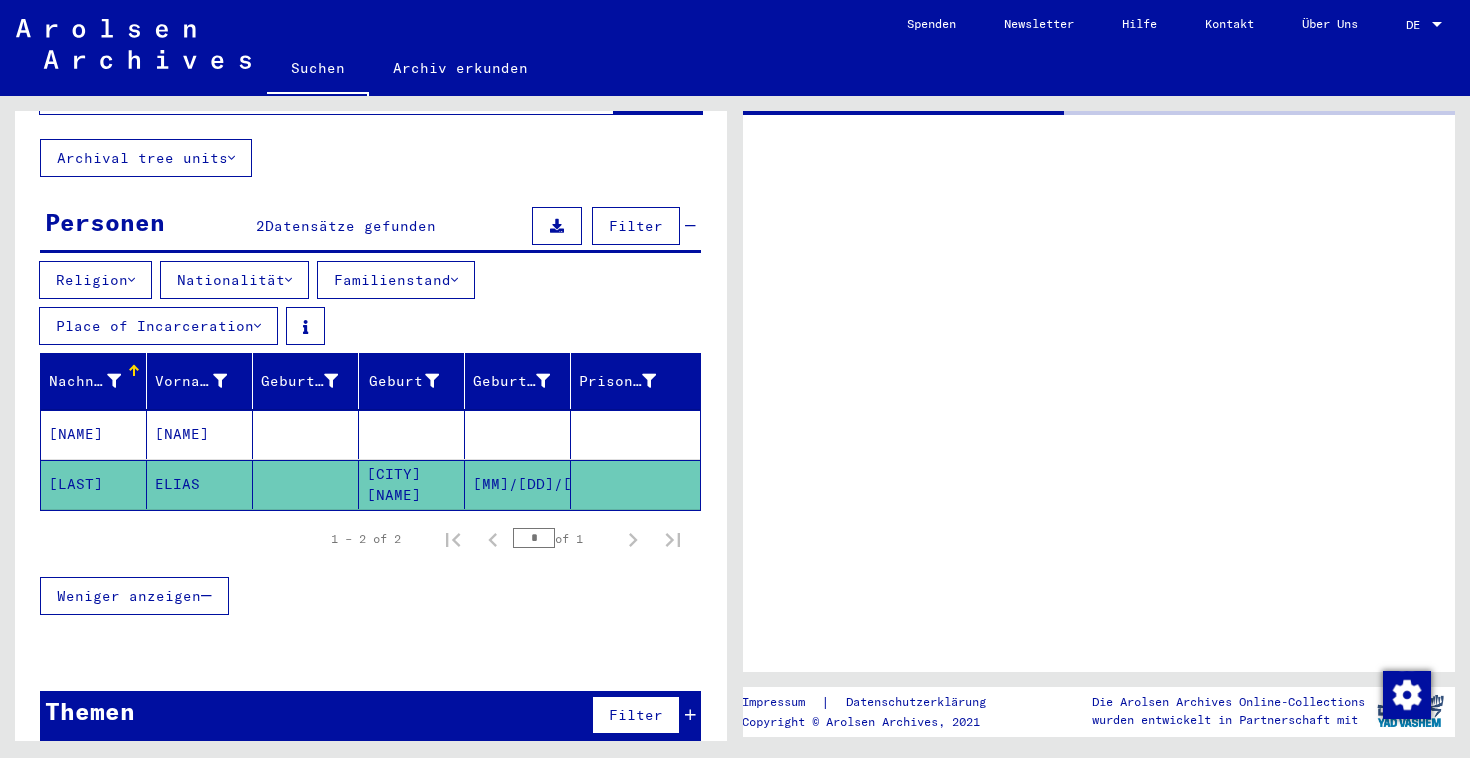 scroll, scrollTop: 0, scrollLeft: 0, axis: both 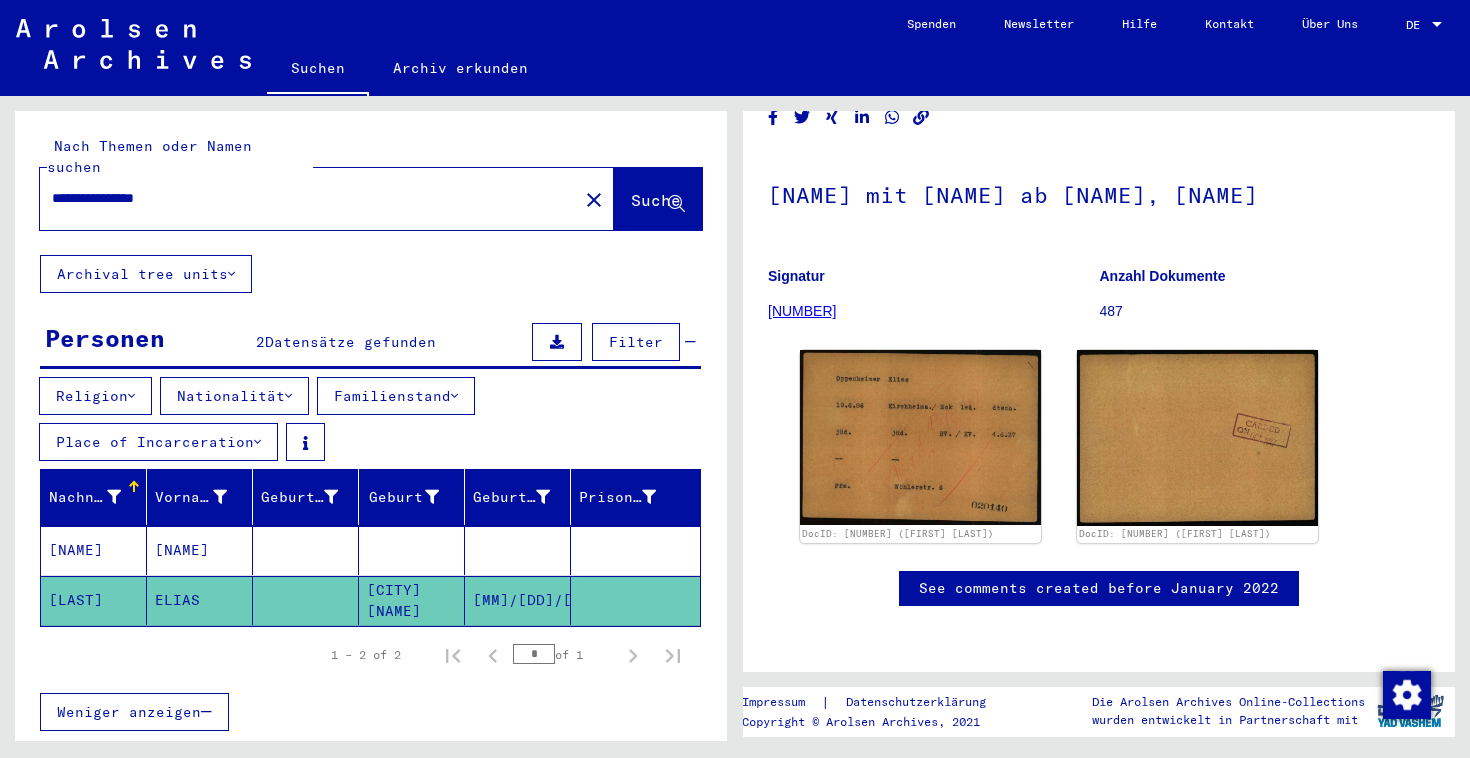 click on "Archival tree units" 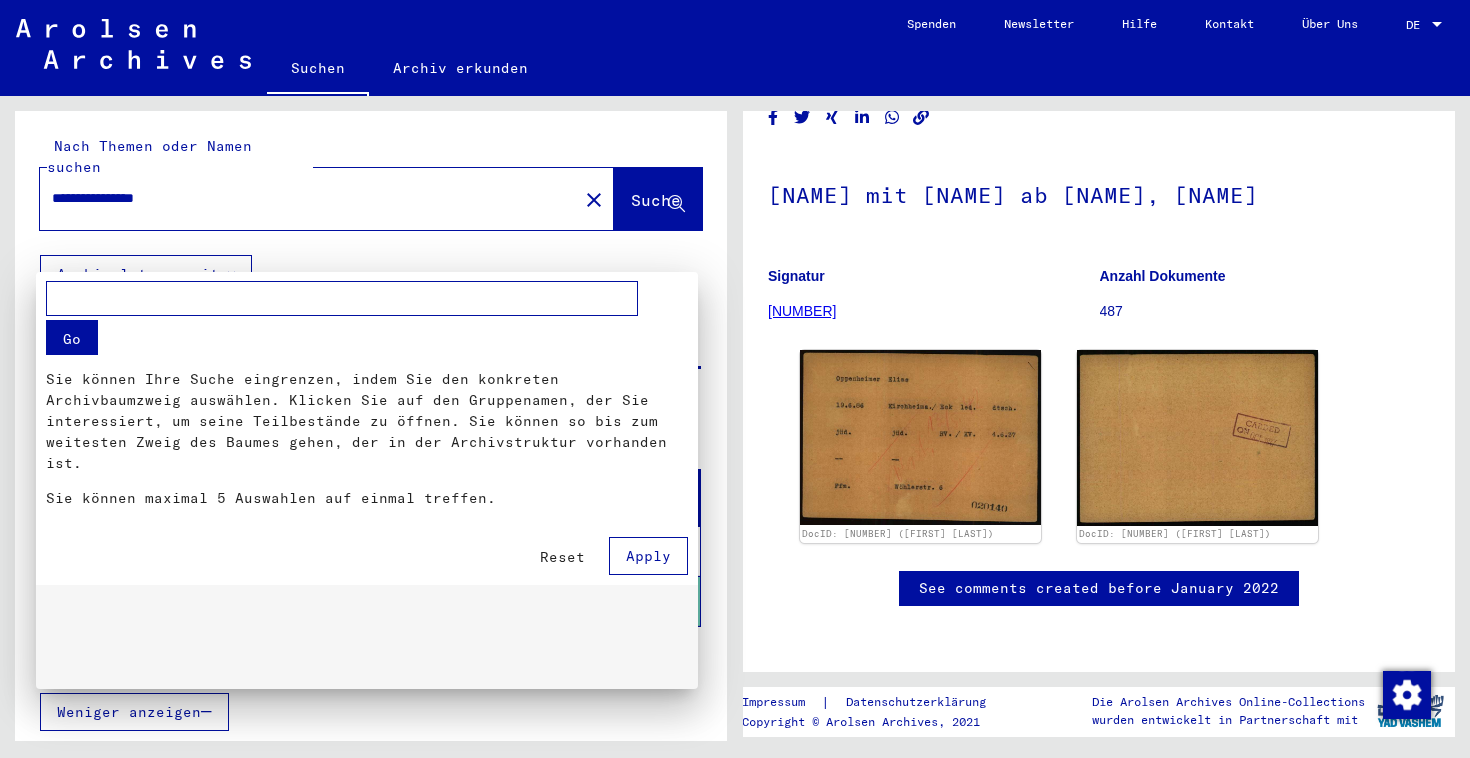 scroll, scrollTop: 186, scrollLeft: 0, axis: vertical 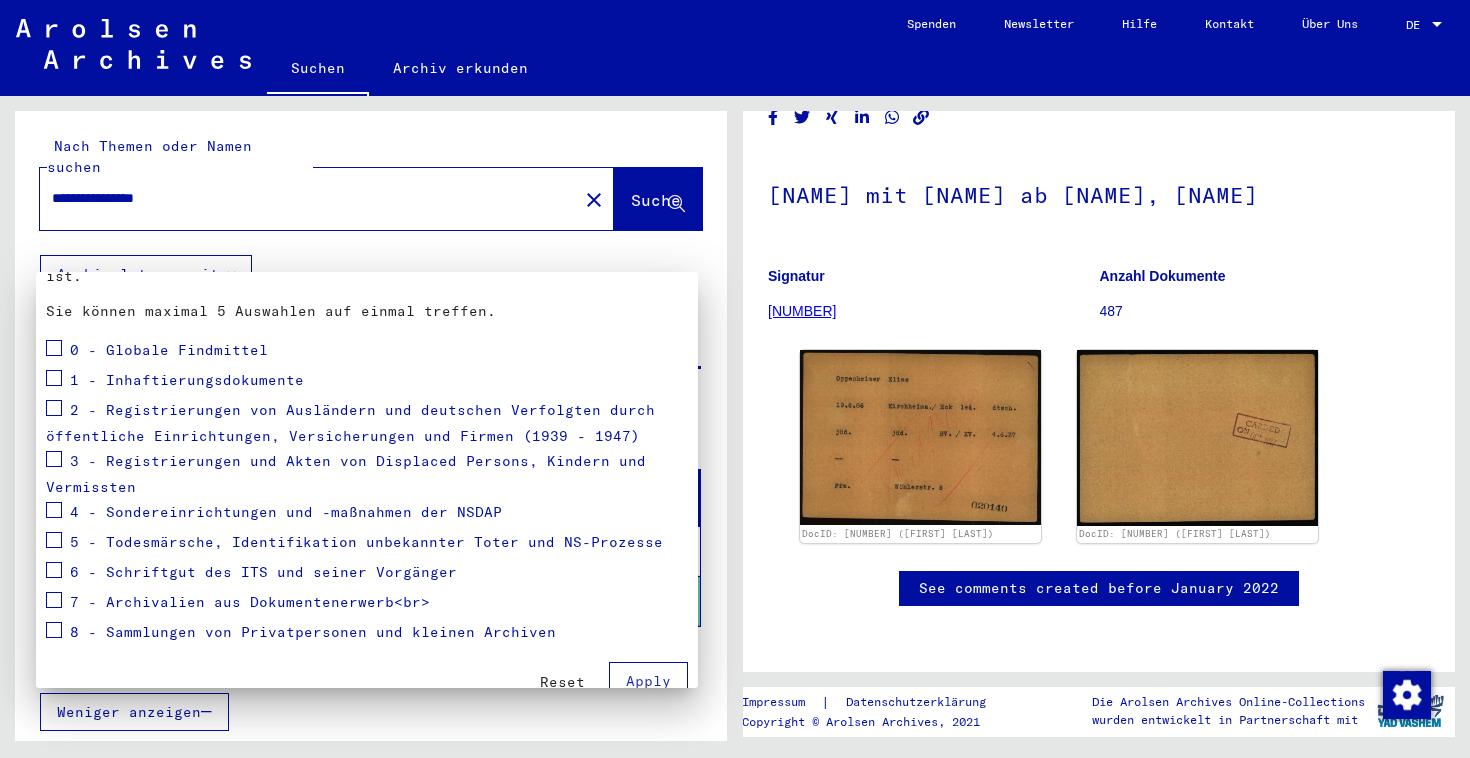 click on "1 - Inhaftierungsdokumente" at bounding box center [187, 380] 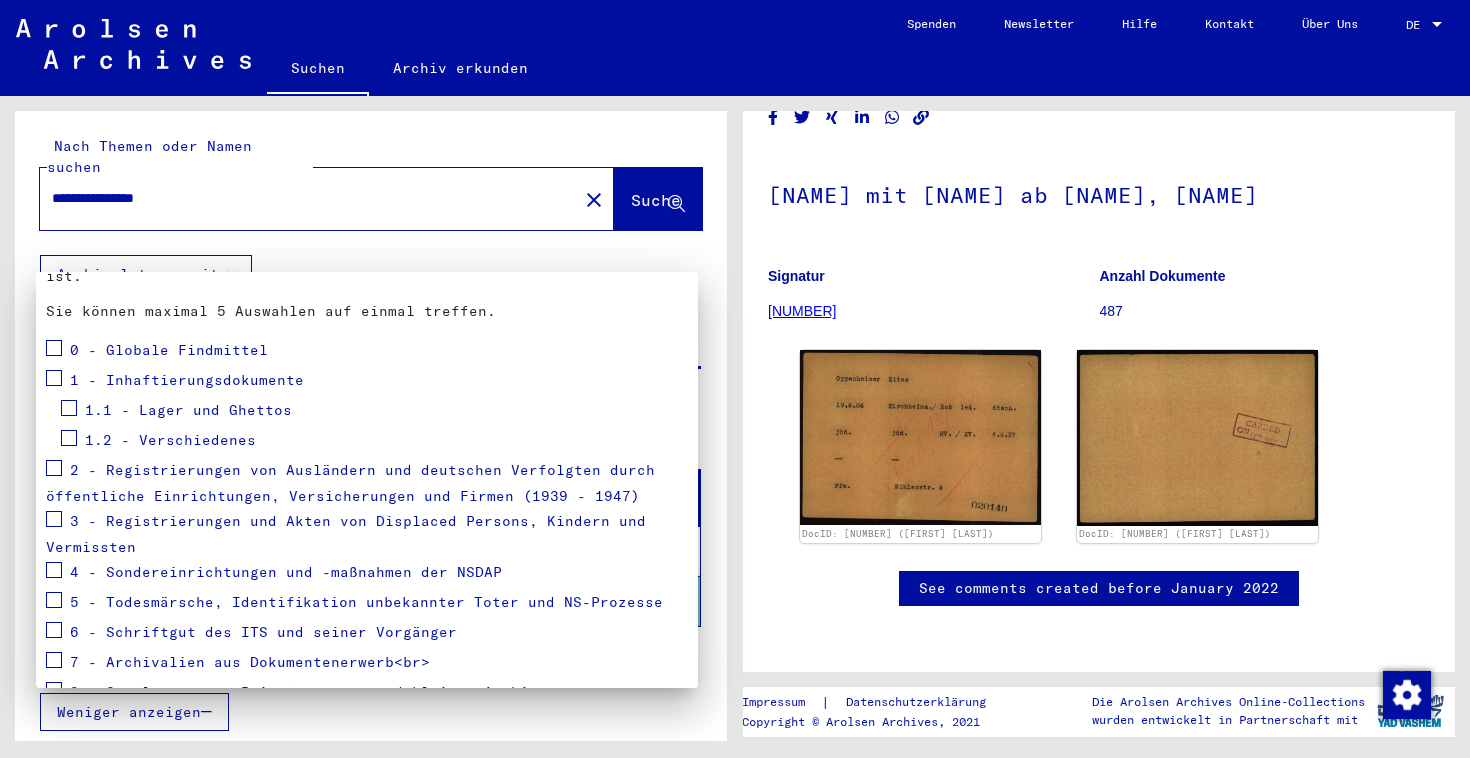 click at bounding box center [735, 379] 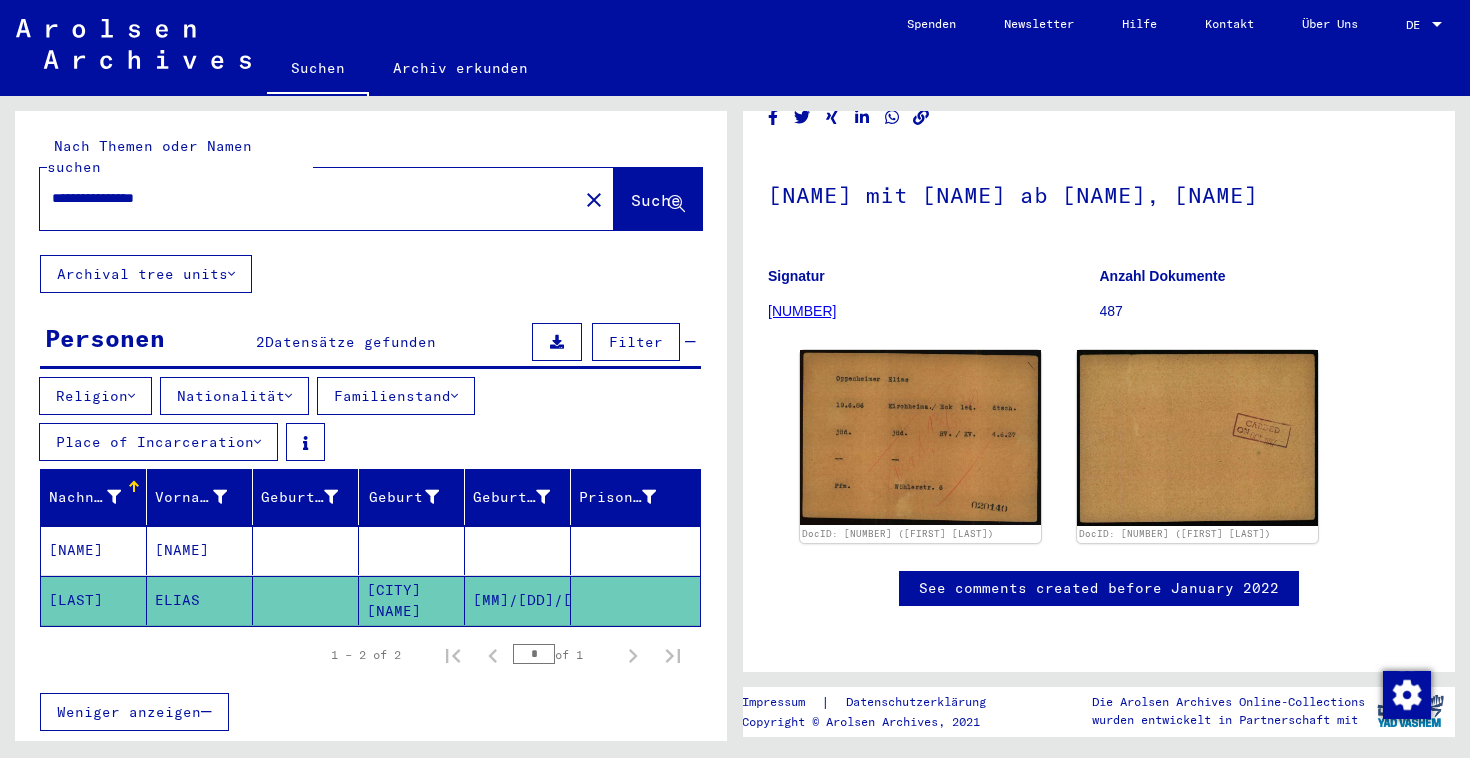click on "Archival tree units" 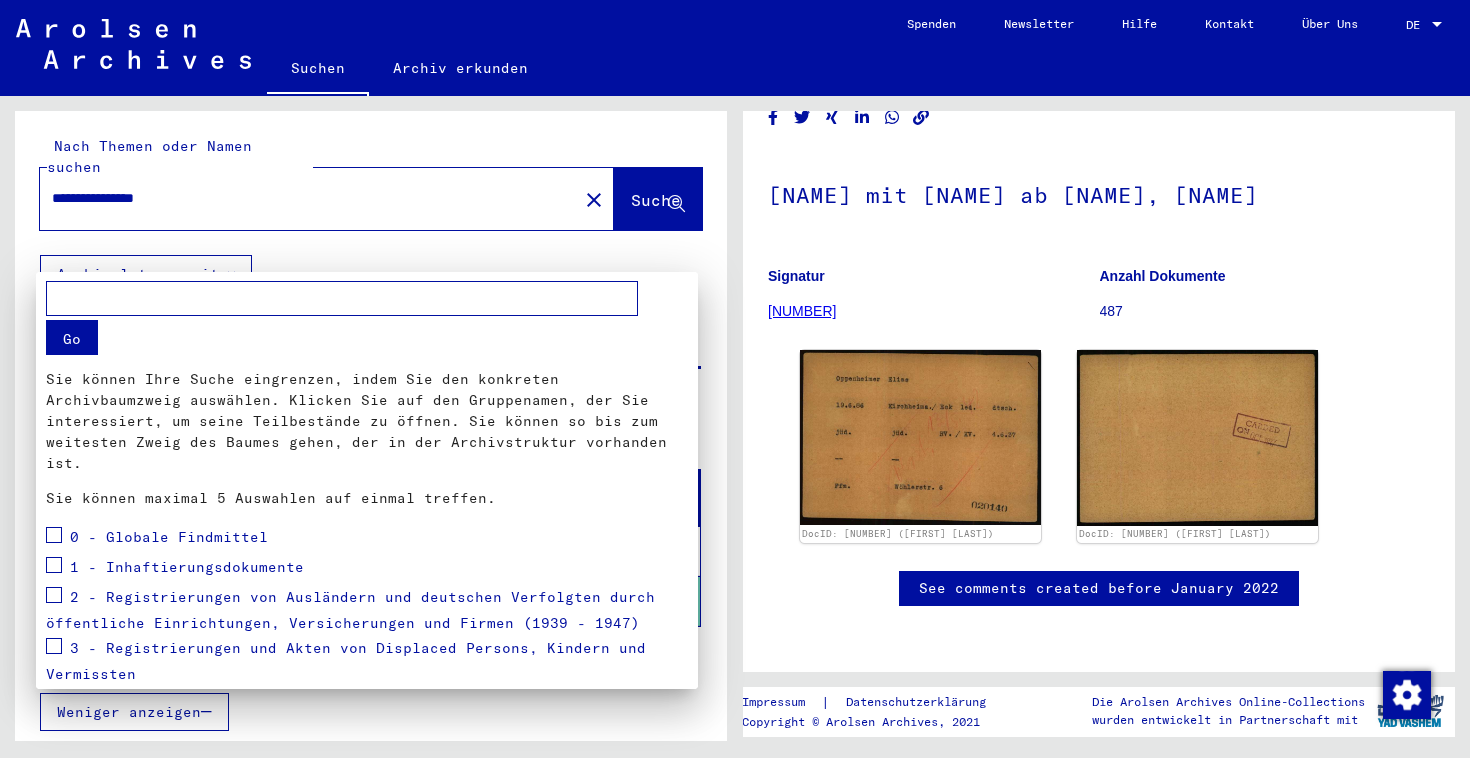 scroll, scrollTop: 186, scrollLeft: 0, axis: vertical 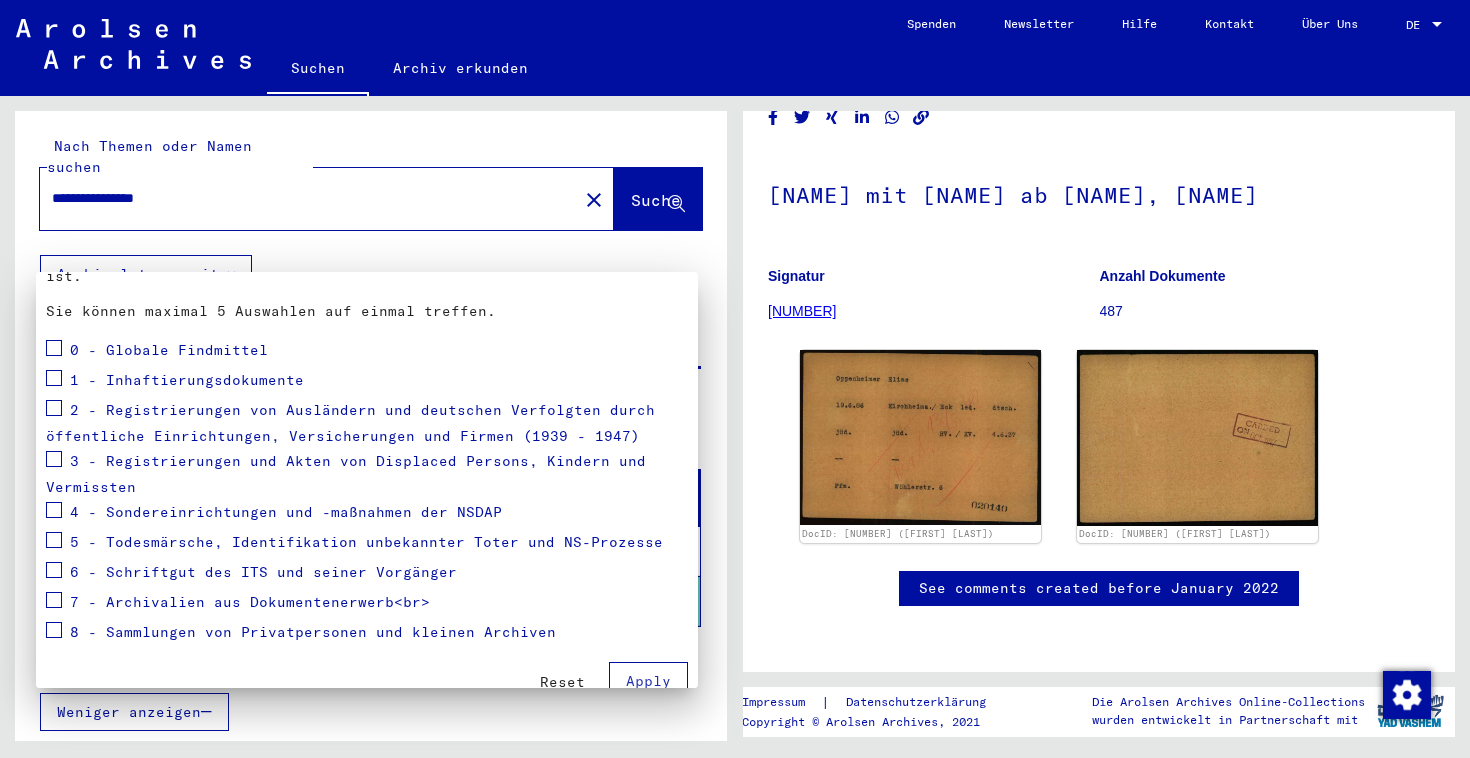 click on "0 - Globale Findmittel" at bounding box center (169, 350) 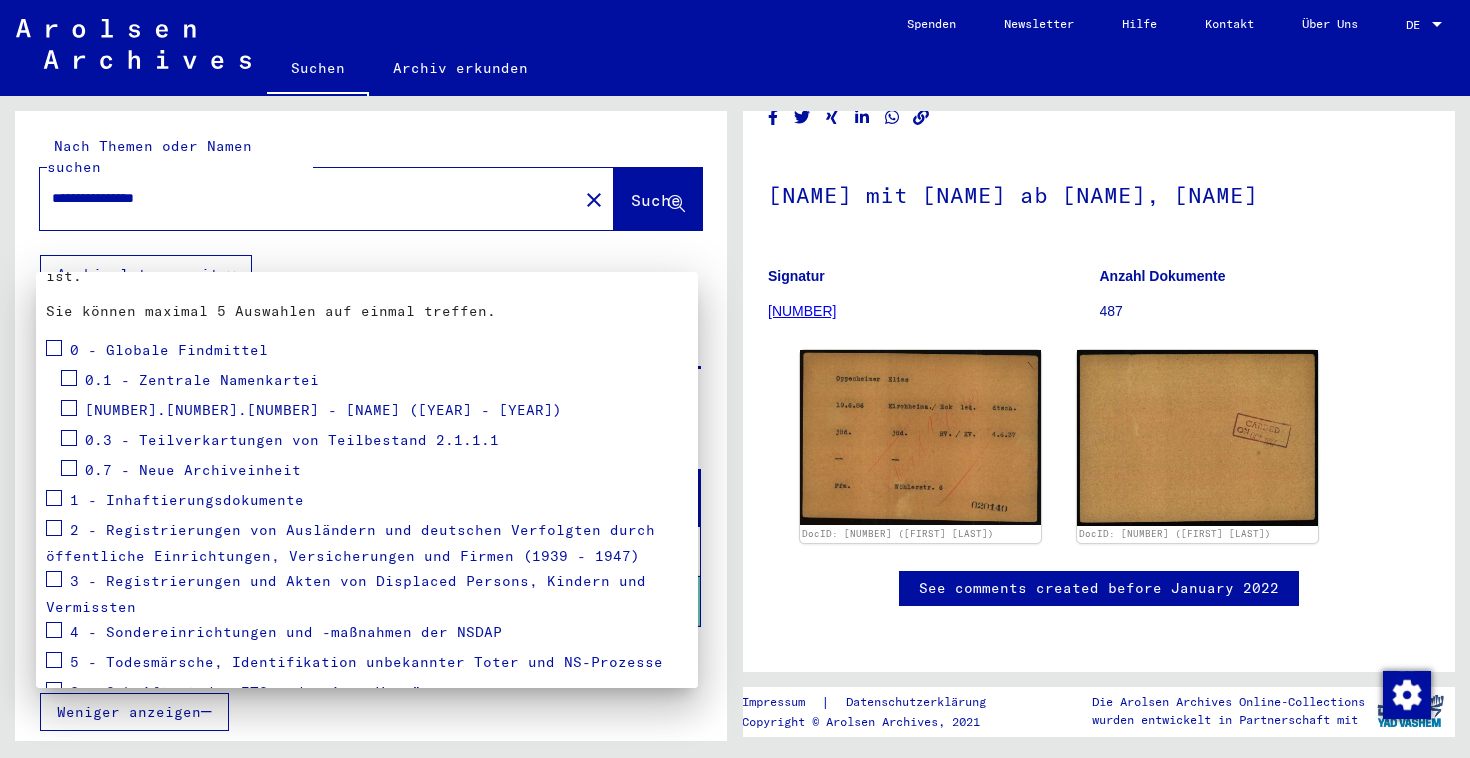 click on "1 - Inhaftierungsdokumente" at bounding box center [187, 500] 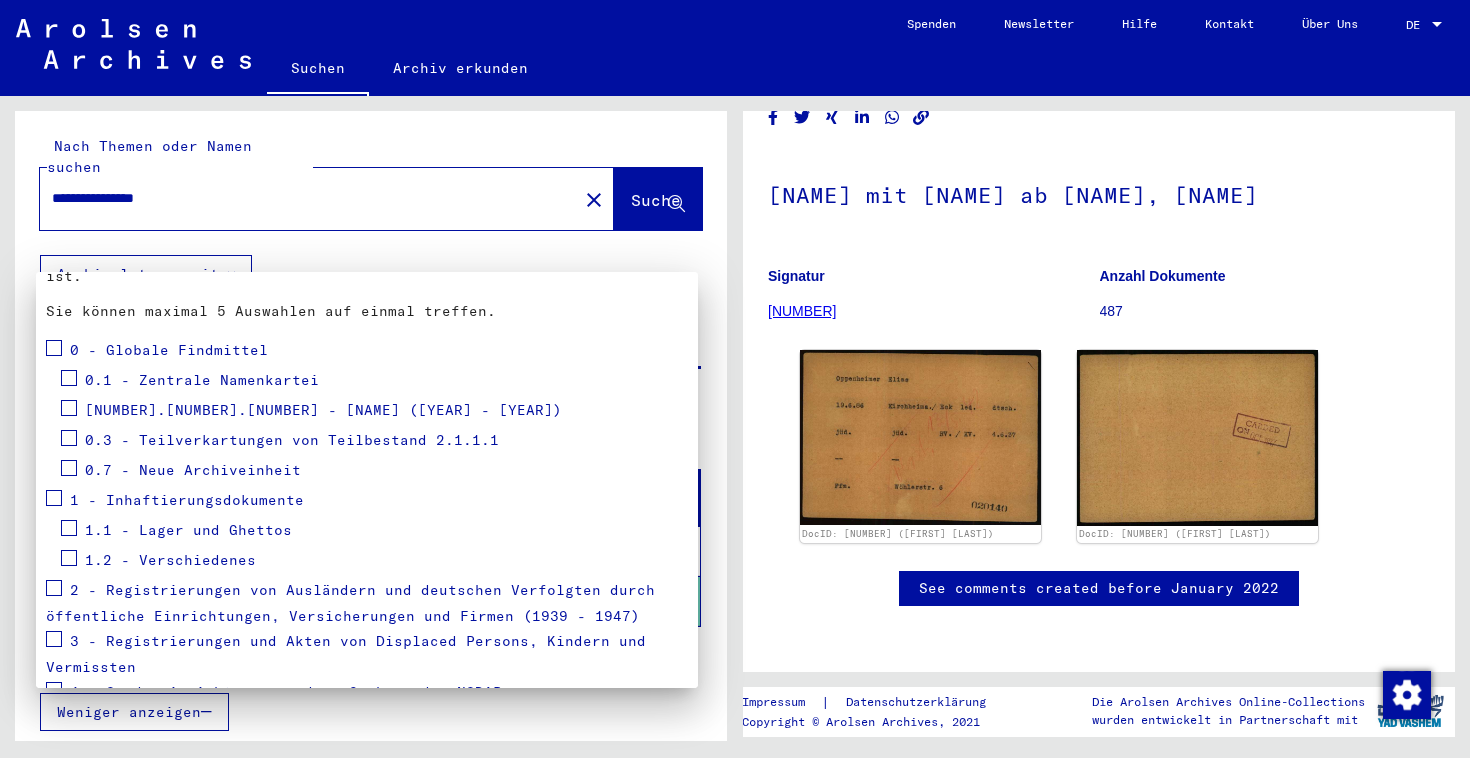 click at bounding box center (735, 379) 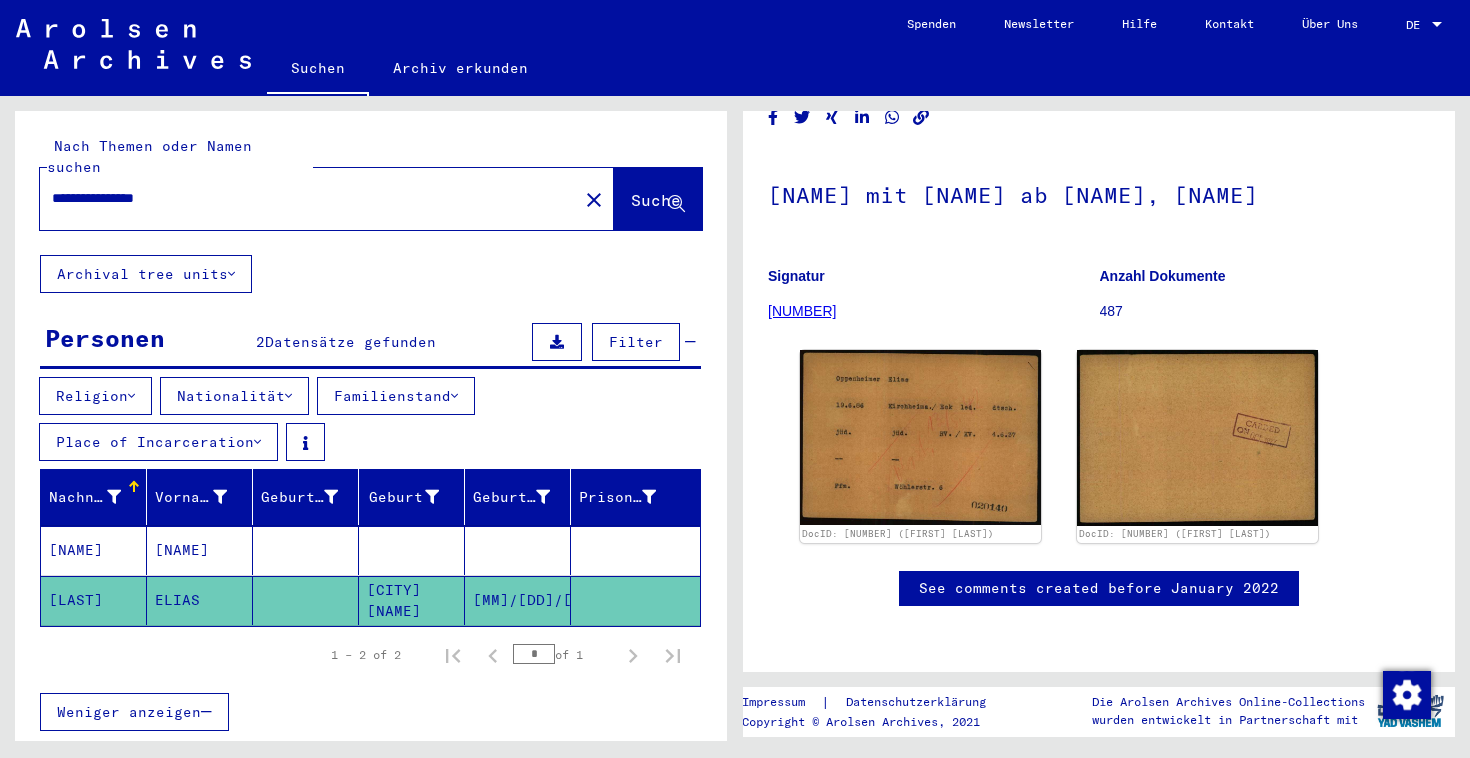 click on "Archival tree units" 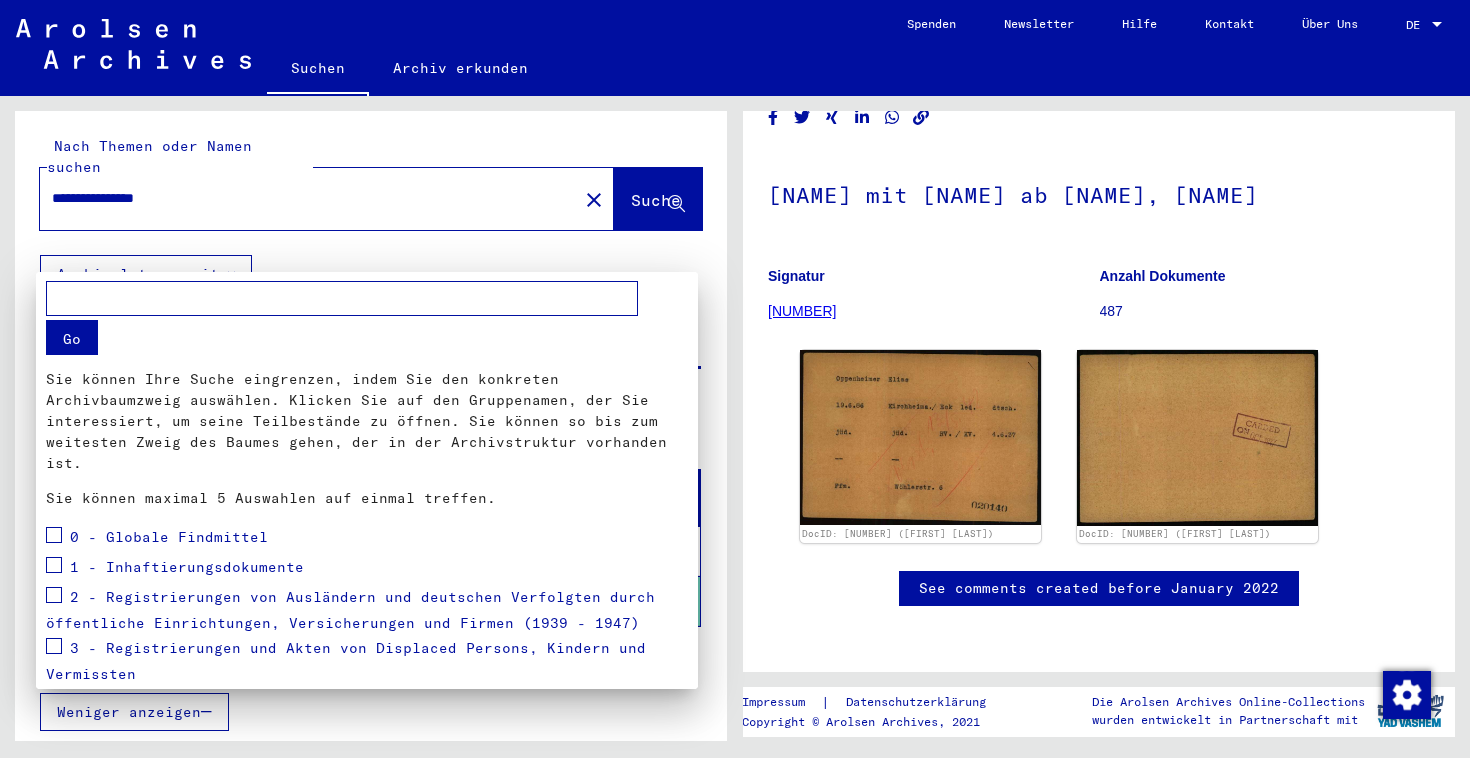 scroll, scrollTop: 186, scrollLeft: 0, axis: vertical 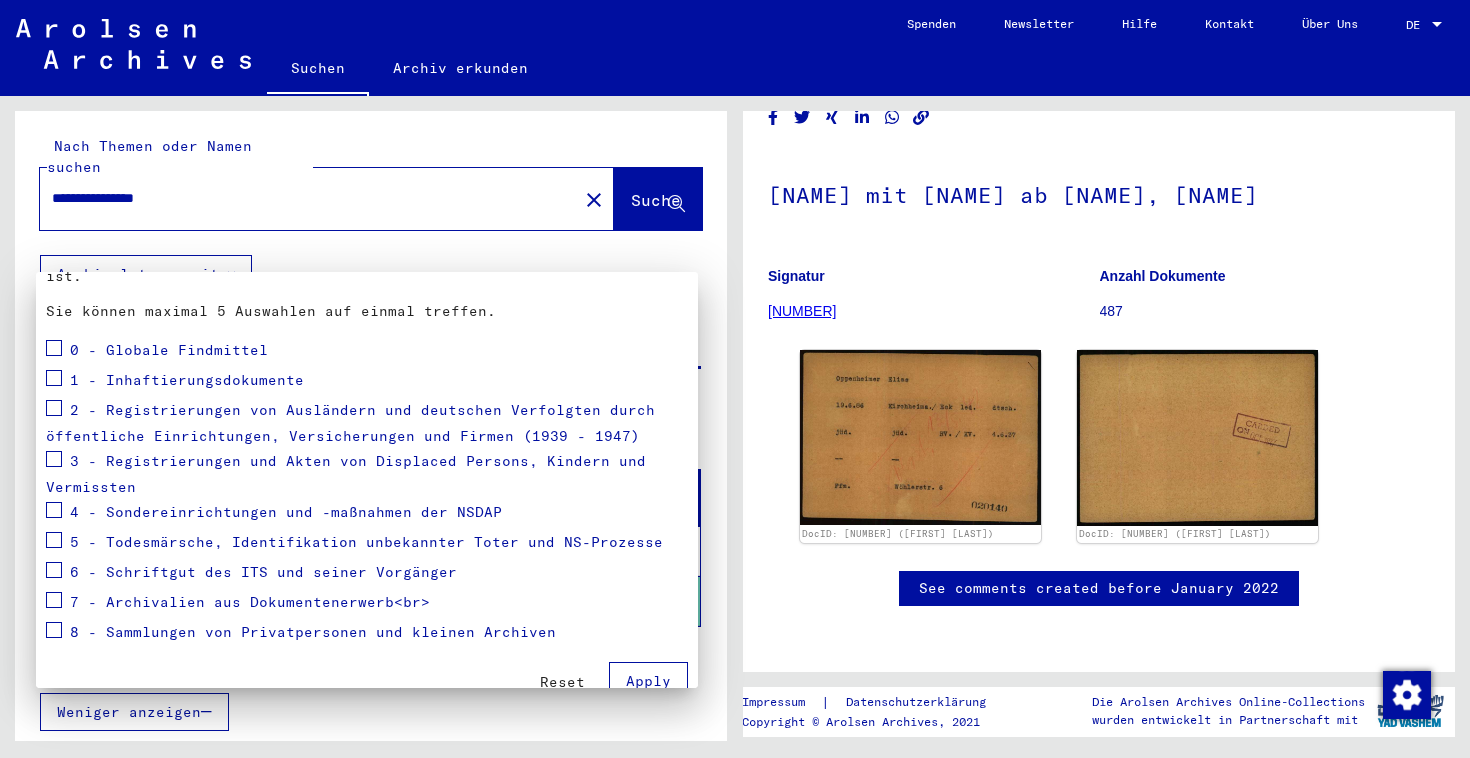 click on "5 - Todesmärsche, Identifikation unbekannter Toter und NS-Prozesse" at bounding box center (366, 542) 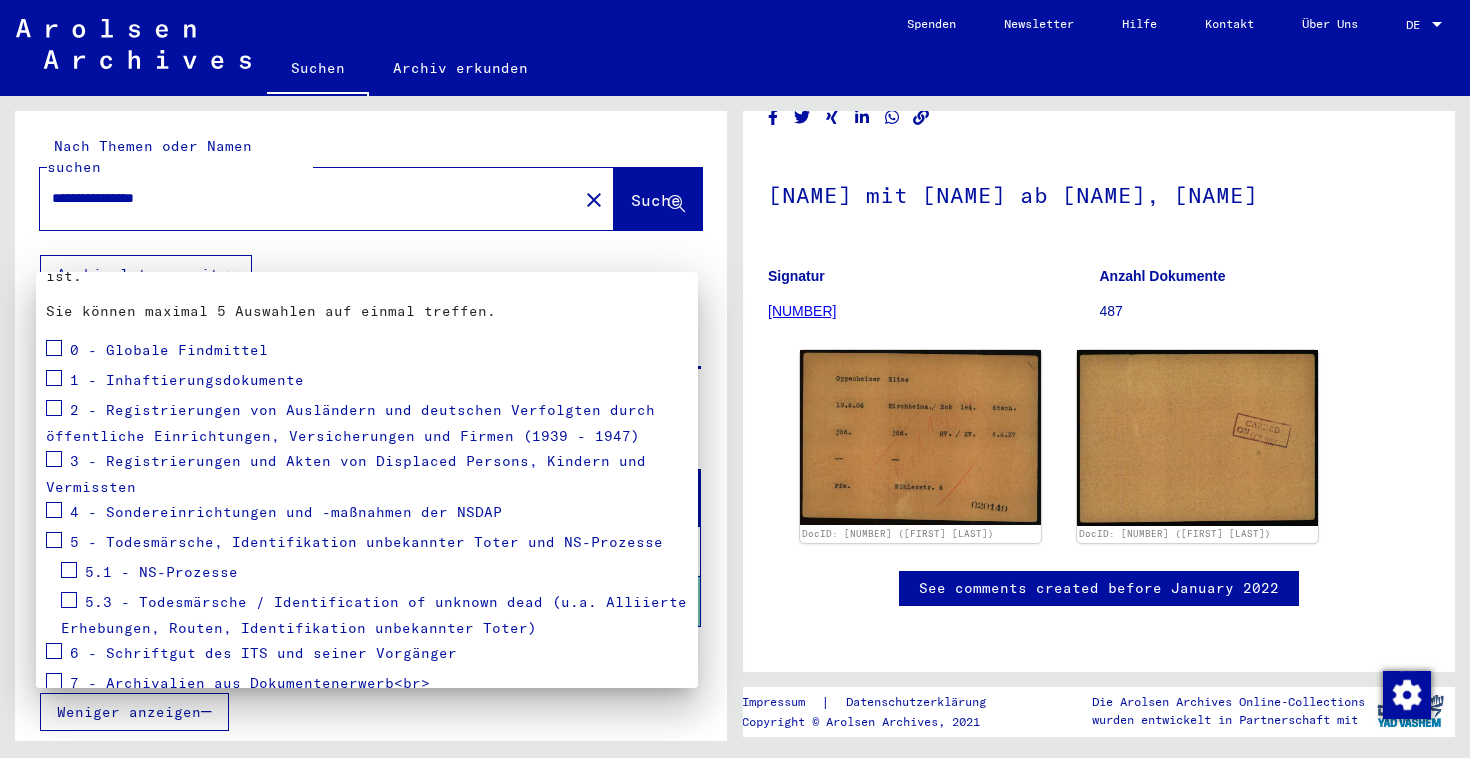 click on "4 - Sondereinrichtungen und -maßnahmen der NSDAP" at bounding box center [286, 512] 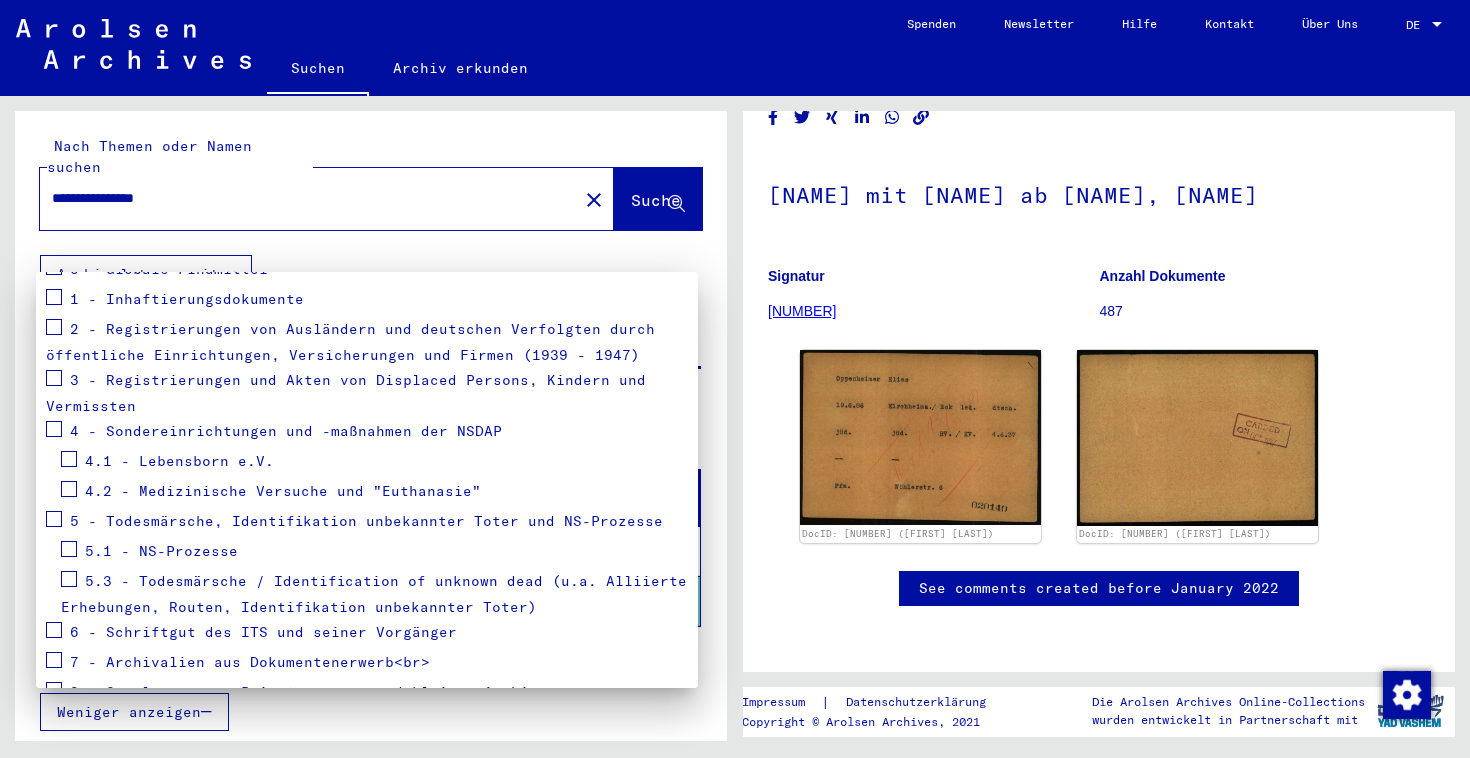scroll, scrollTop: 286, scrollLeft: 0, axis: vertical 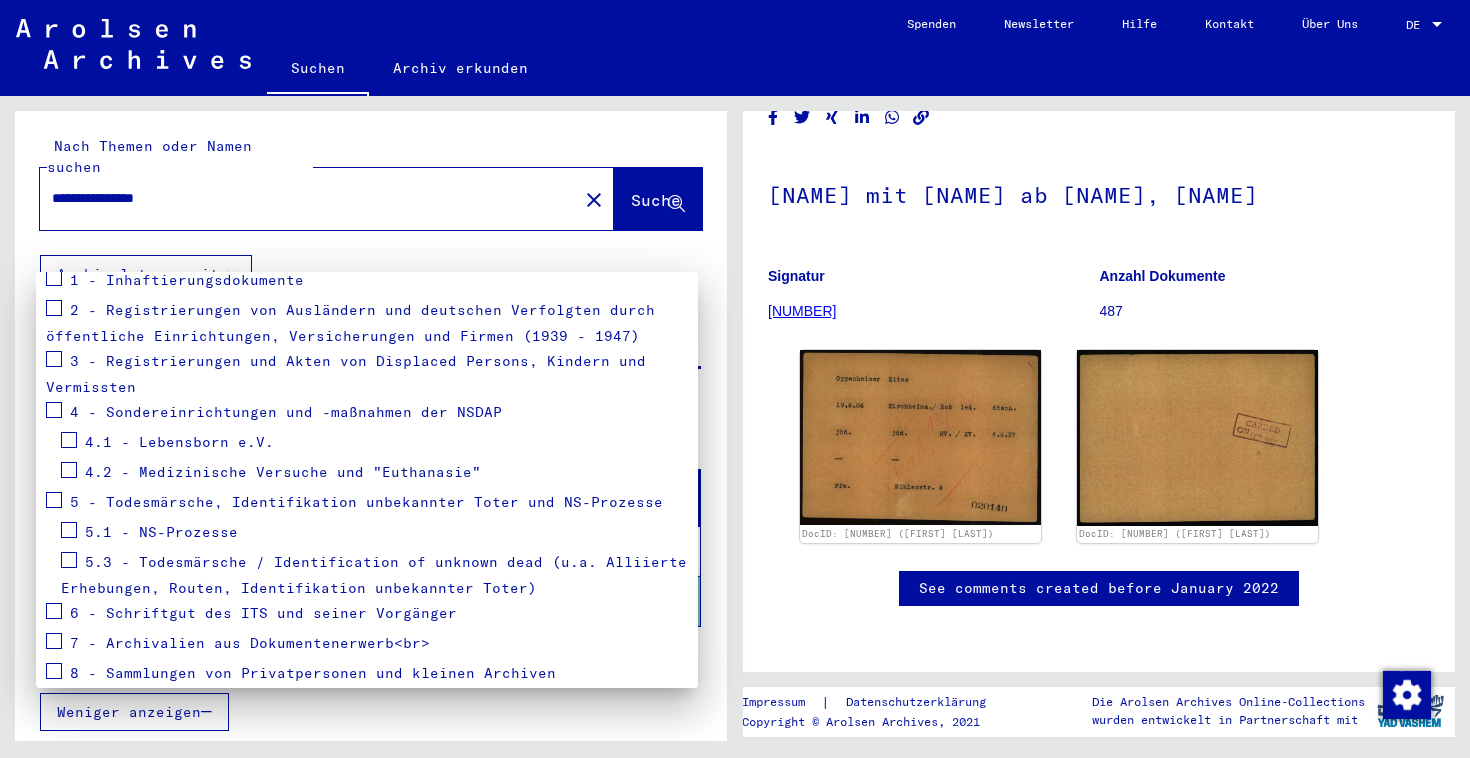 click on "6 - Schriftgut des ITS und seiner Vorgänger" at bounding box center (263, 613) 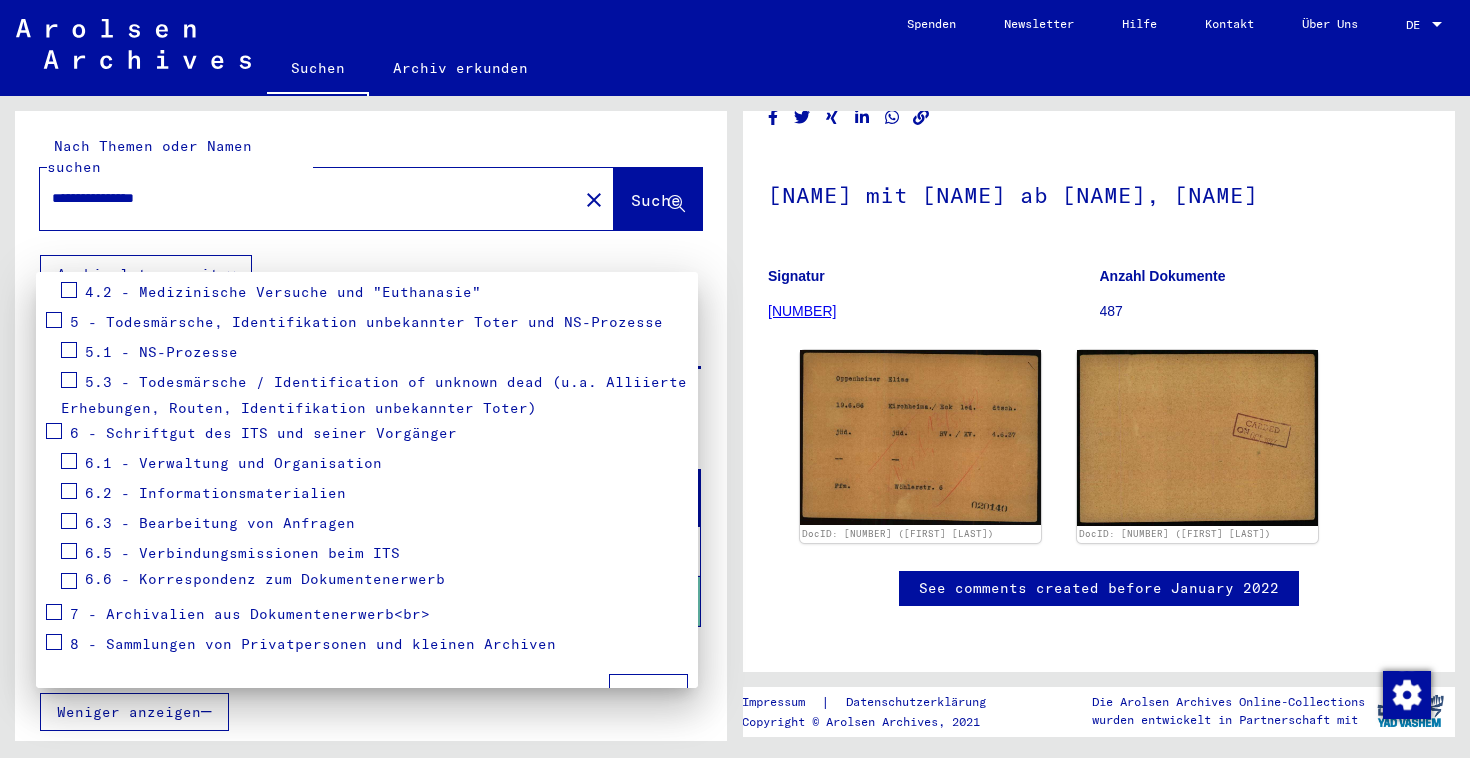 scroll, scrollTop: 469, scrollLeft: 0, axis: vertical 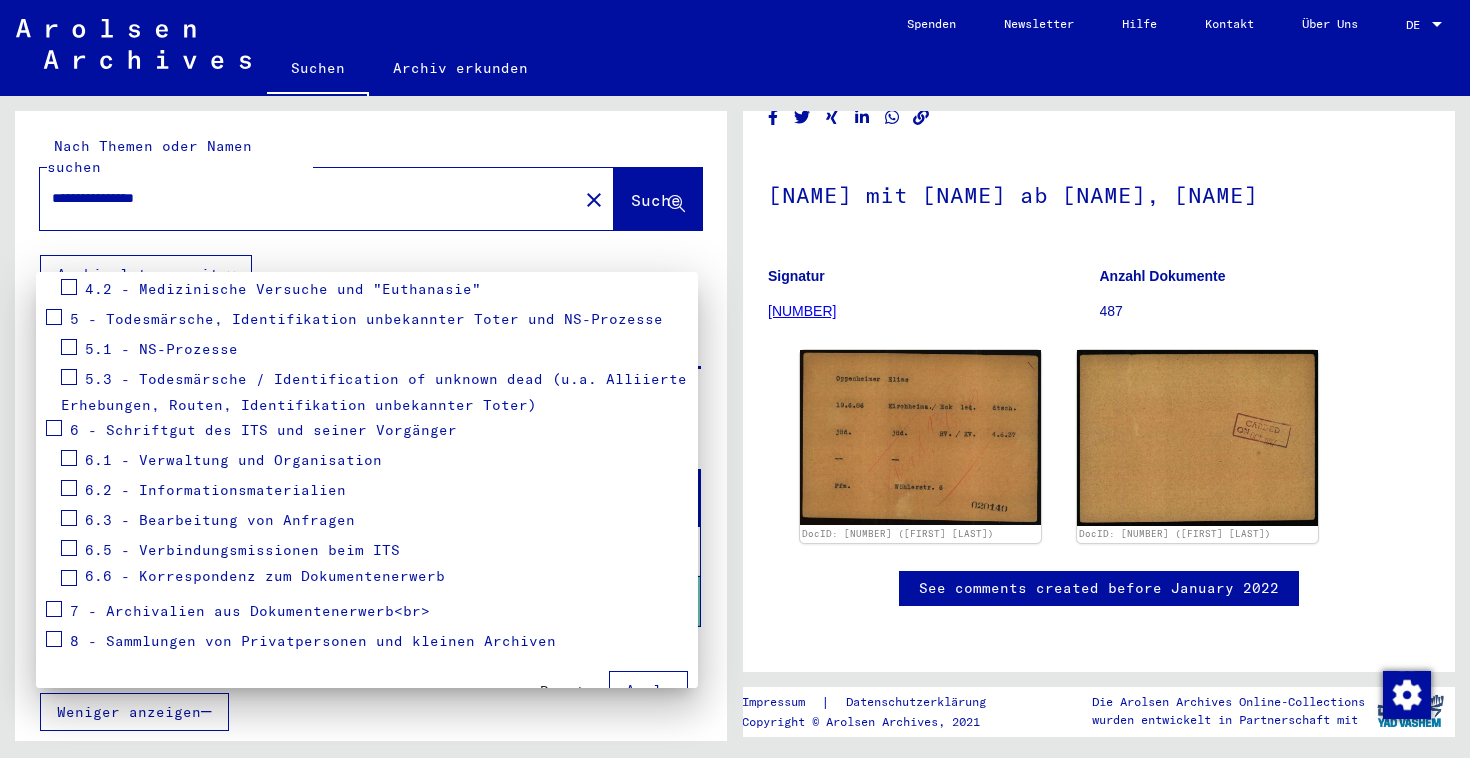 click on "7 - Archivalien aus Dokumentenerwerb<br>" at bounding box center (250, 611) 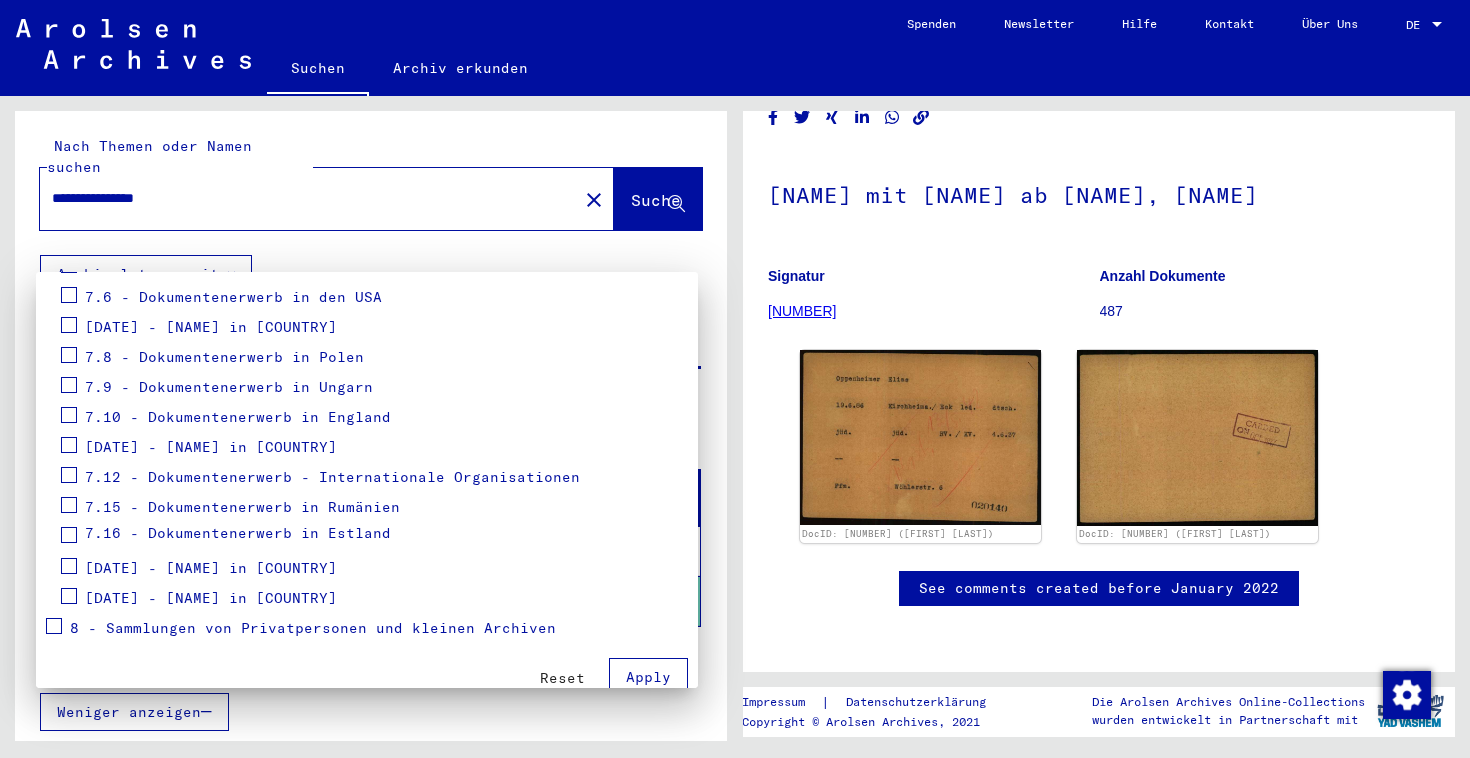 scroll, scrollTop: 960, scrollLeft: 0, axis: vertical 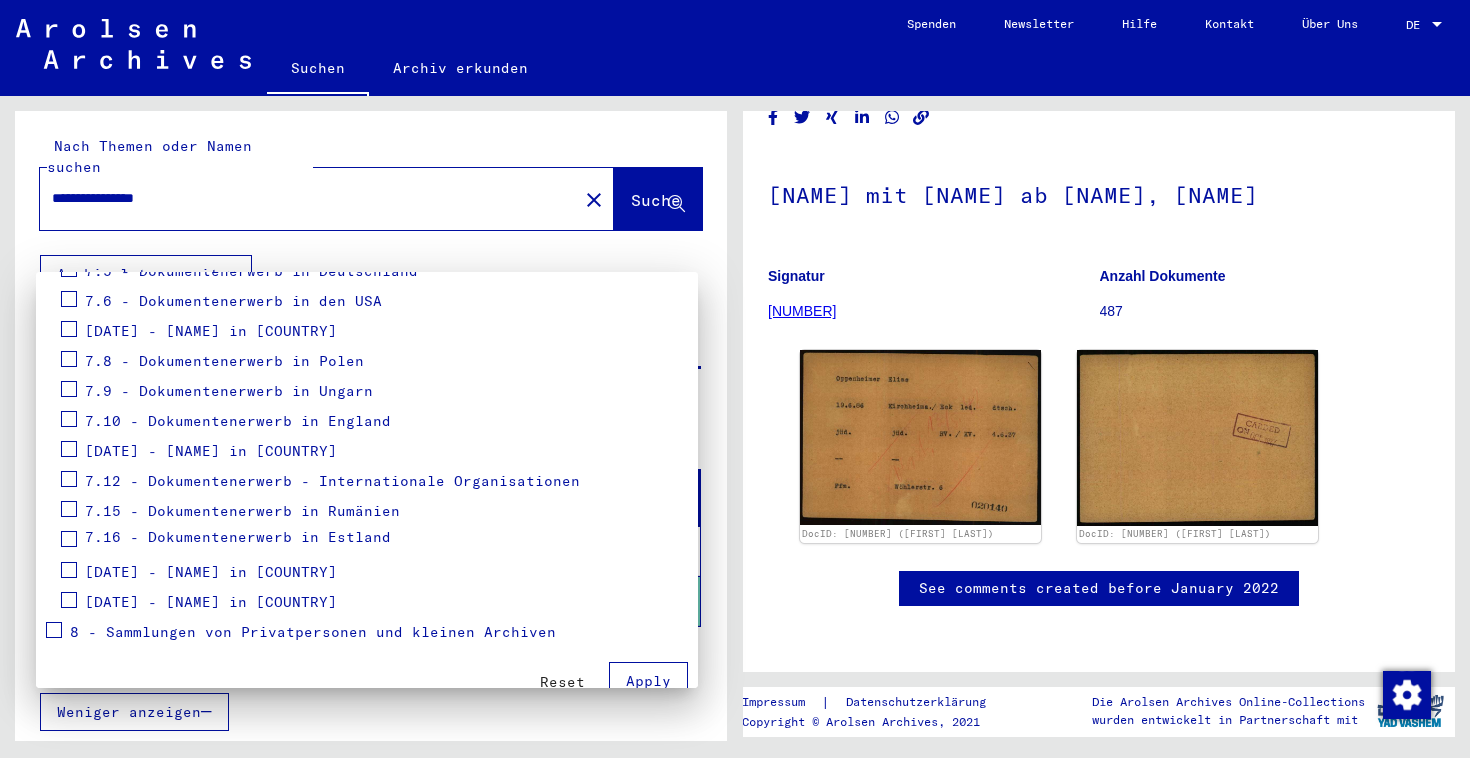 click on "8 - Sammlungen von Privatpersonen und kleinen Archiven" at bounding box center [313, 632] 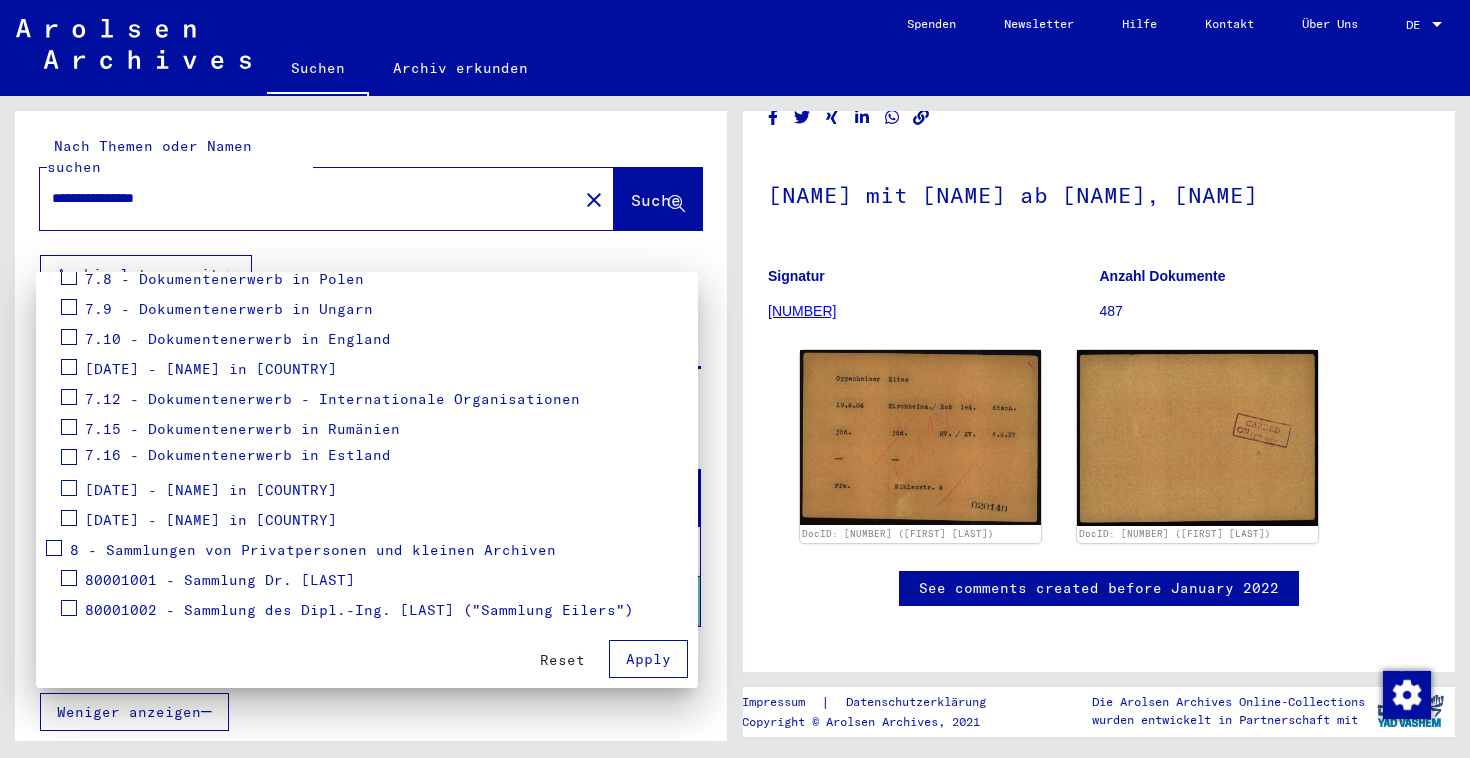 scroll, scrollTop: 1041, scrollLeft: 0, axis: vertical 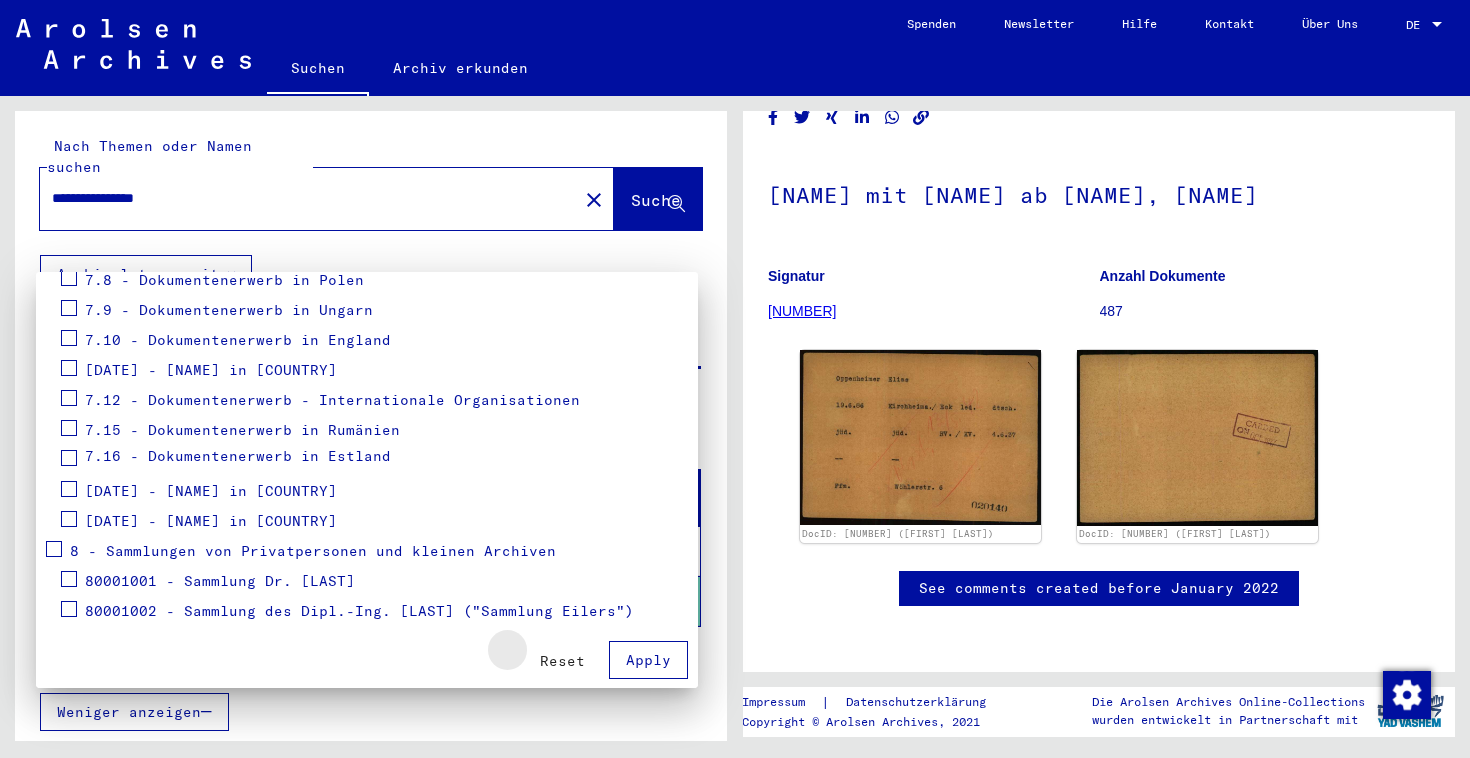 click on "Reset" at bounding box center (562, 661) 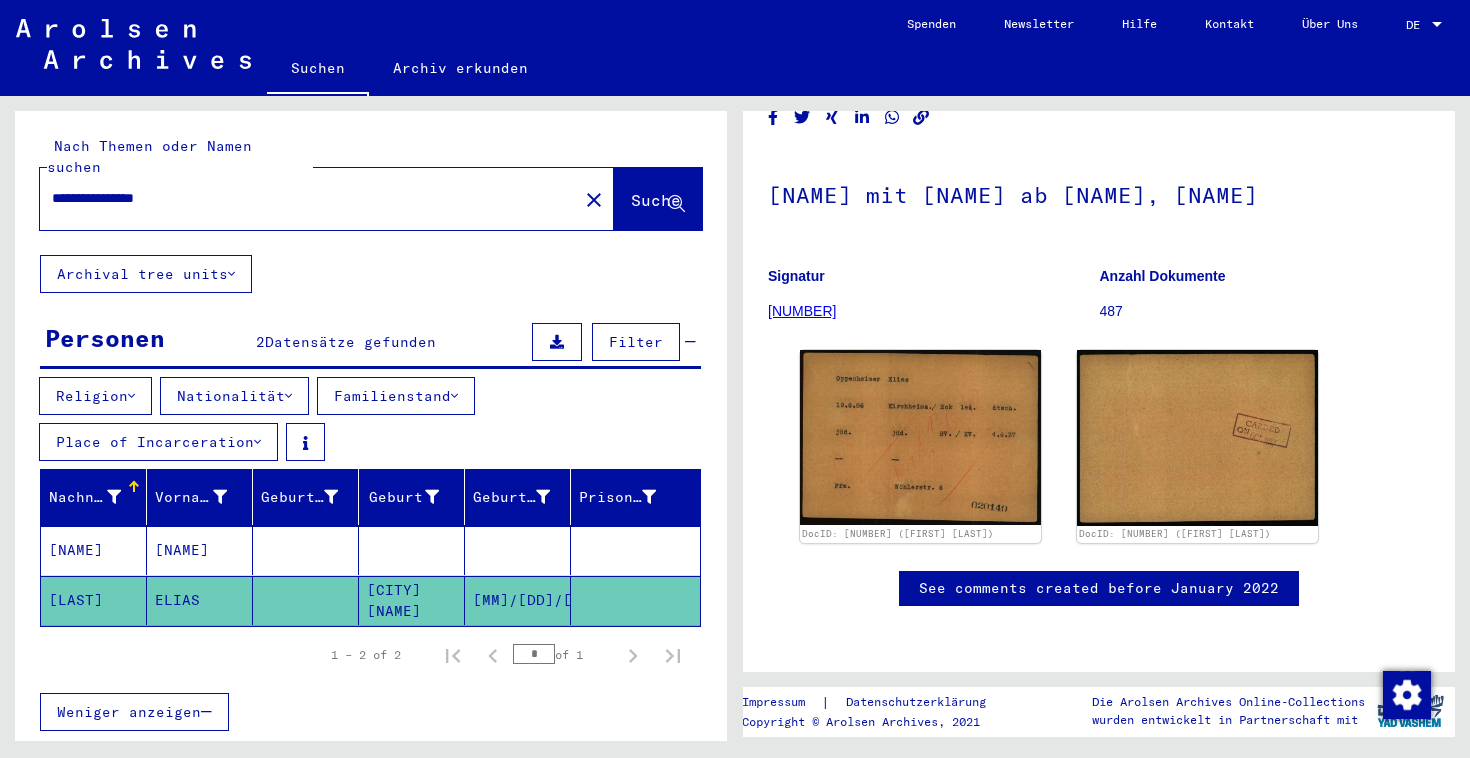 scroll, scrollTop: 0, scrollLeft: 0, axis: both 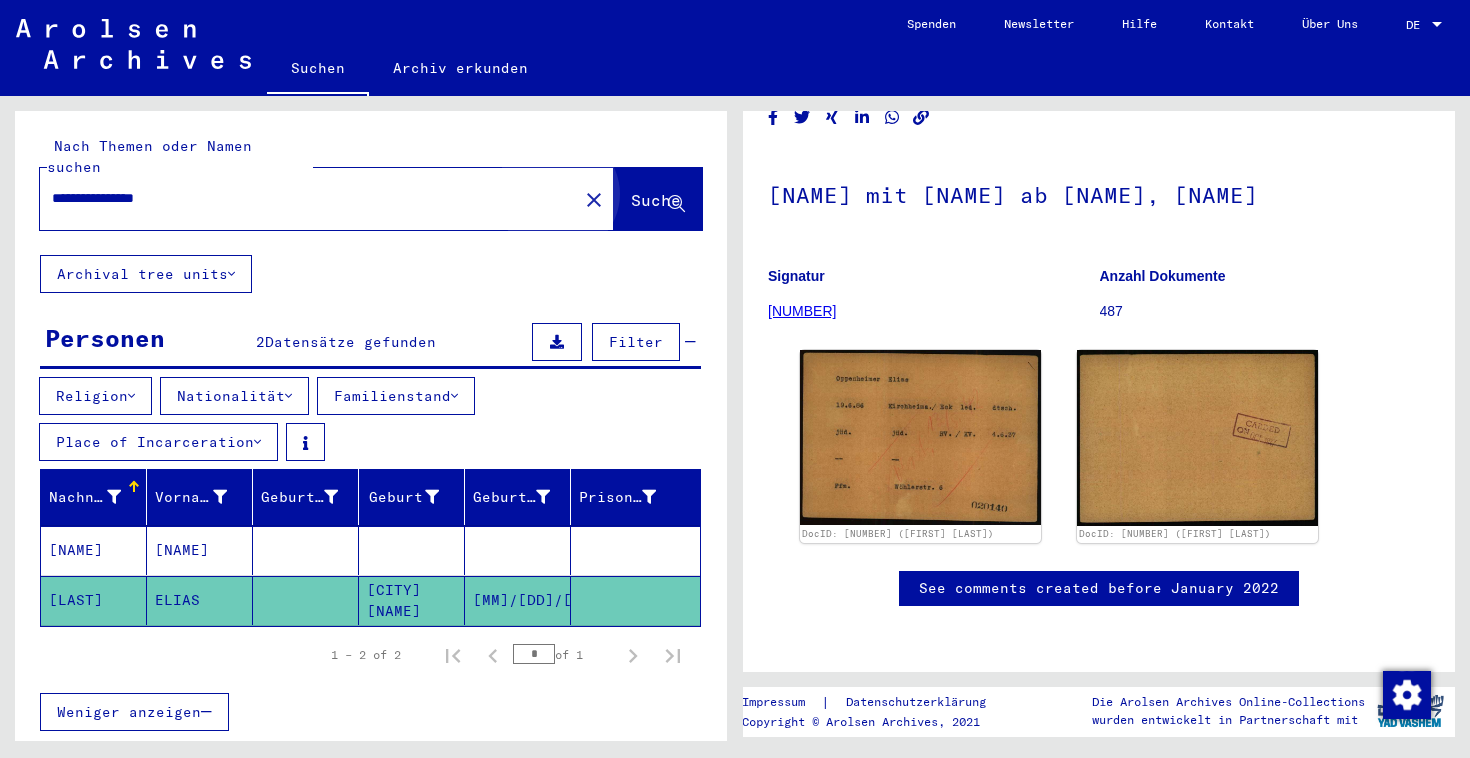 drag, startPoint x: 132, startPoint y: 181, endPoint x: 629, endPoint y: 197, distance: 497.25748 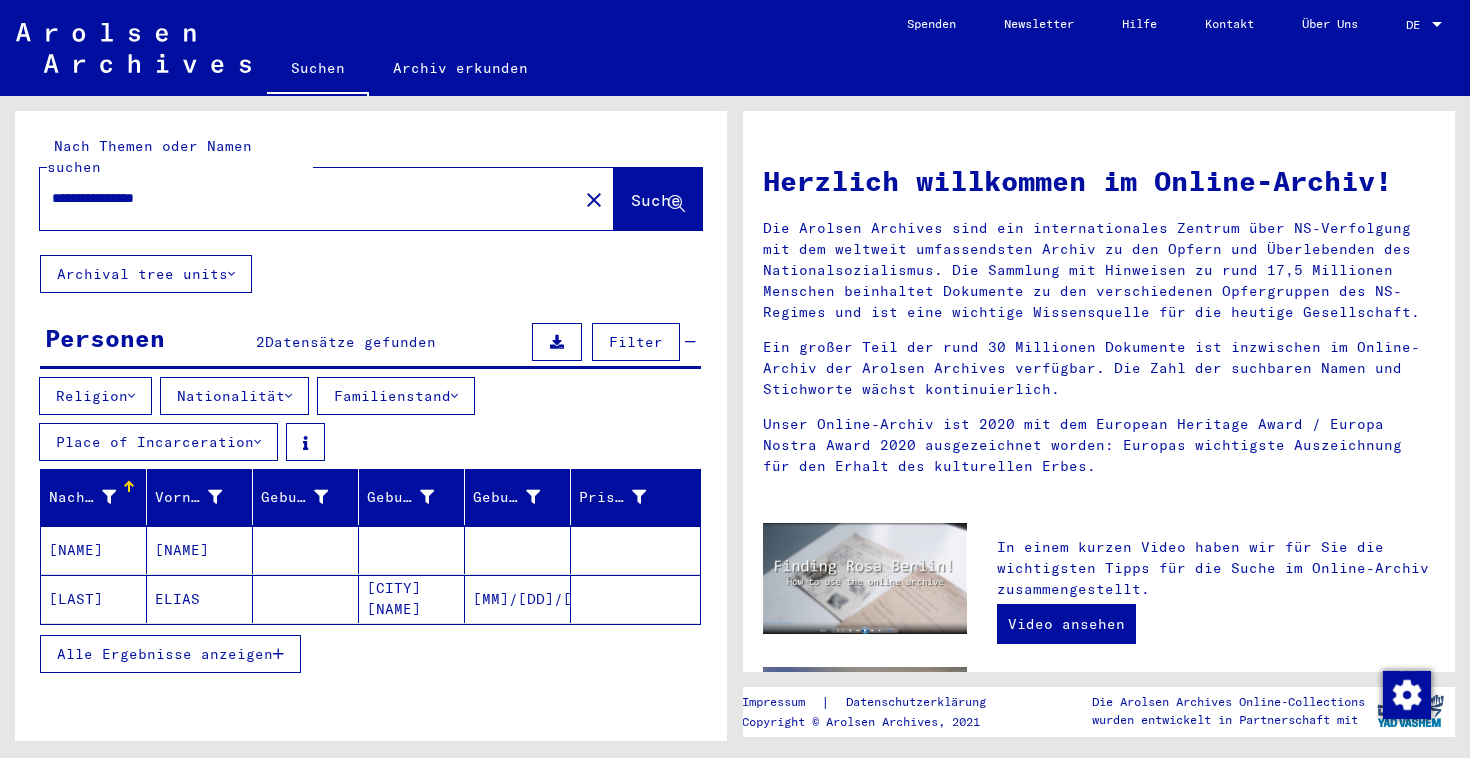 click on "[MM]/[DD]/[YYYY]" 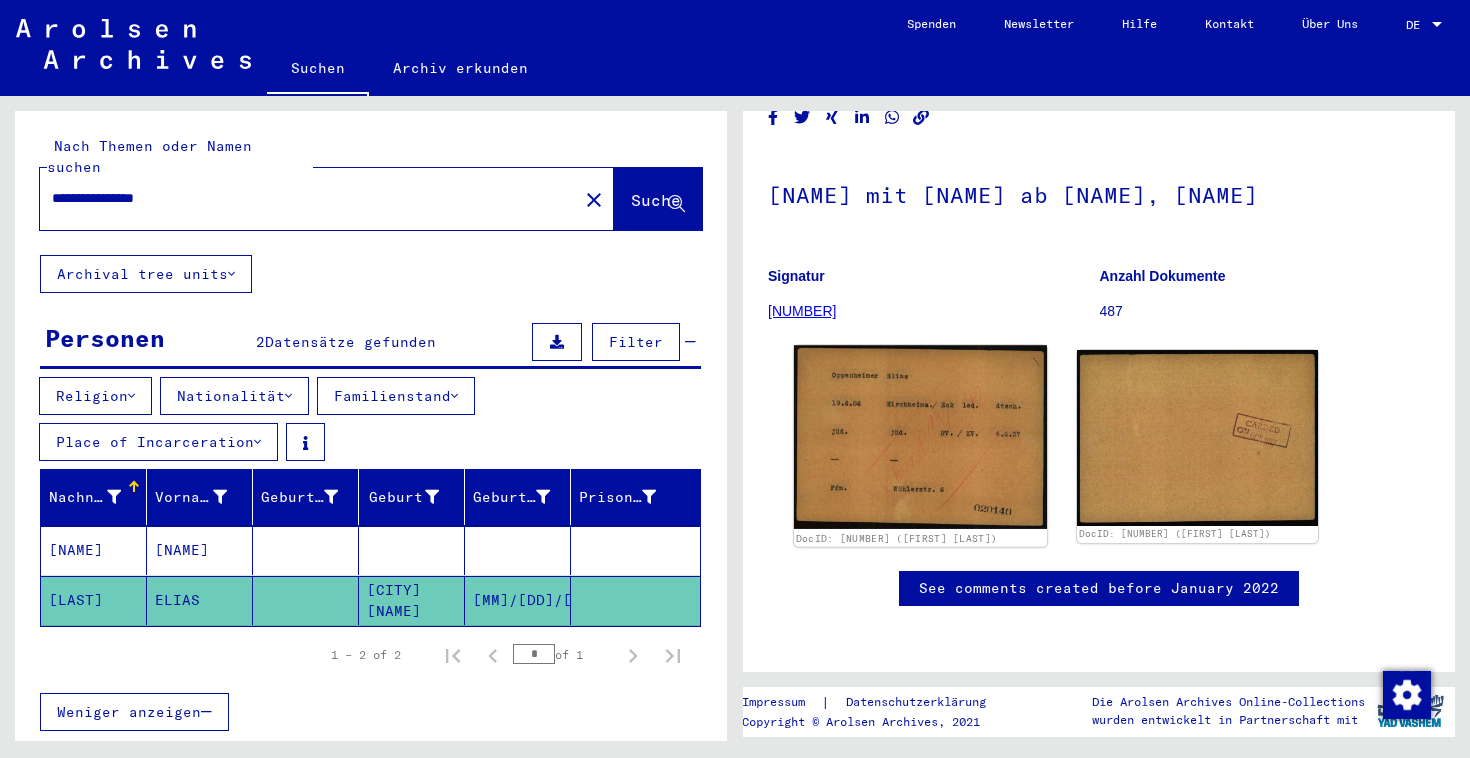 scroll, scrollTop: 284, scrollLeft: 0, axis: vertical 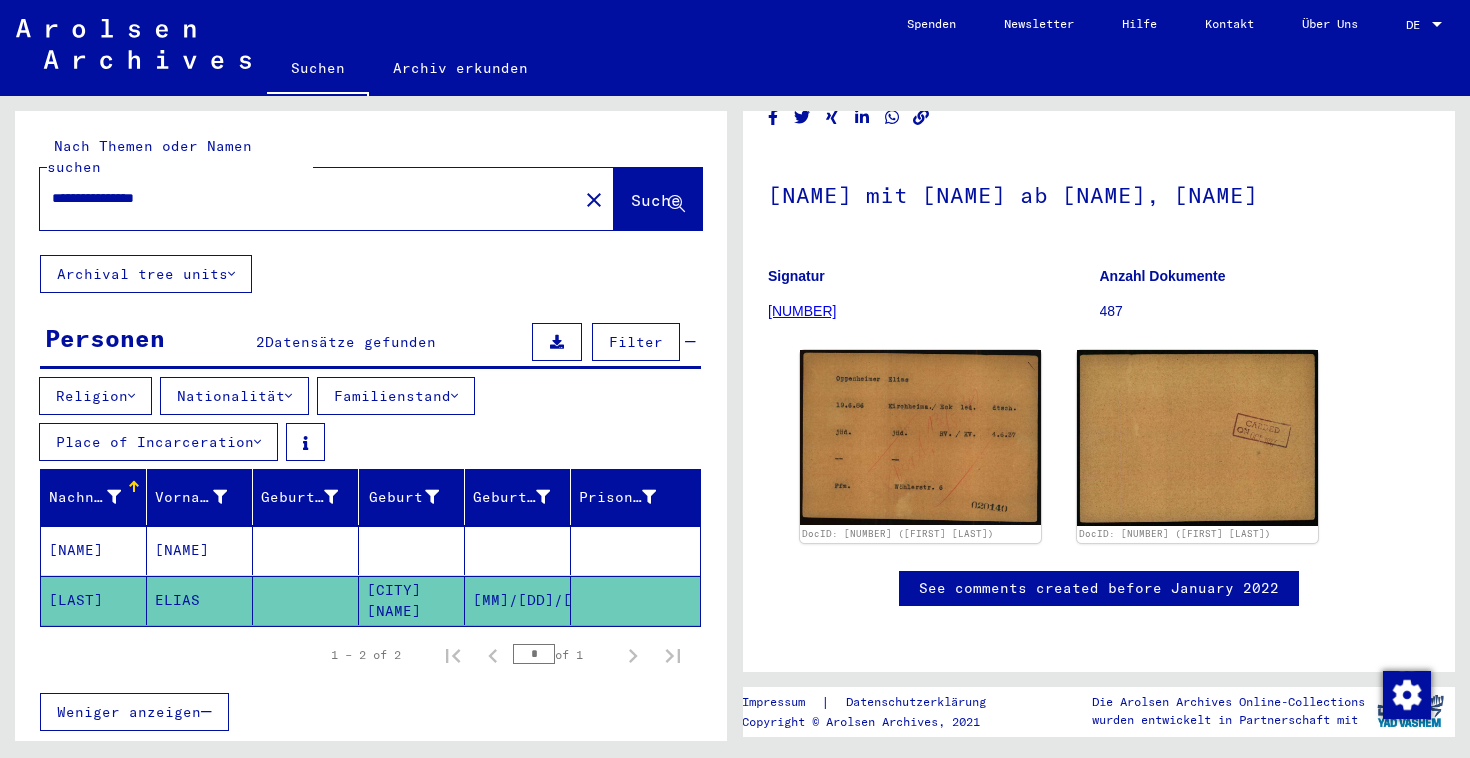 click on "See comments created before January 2022" 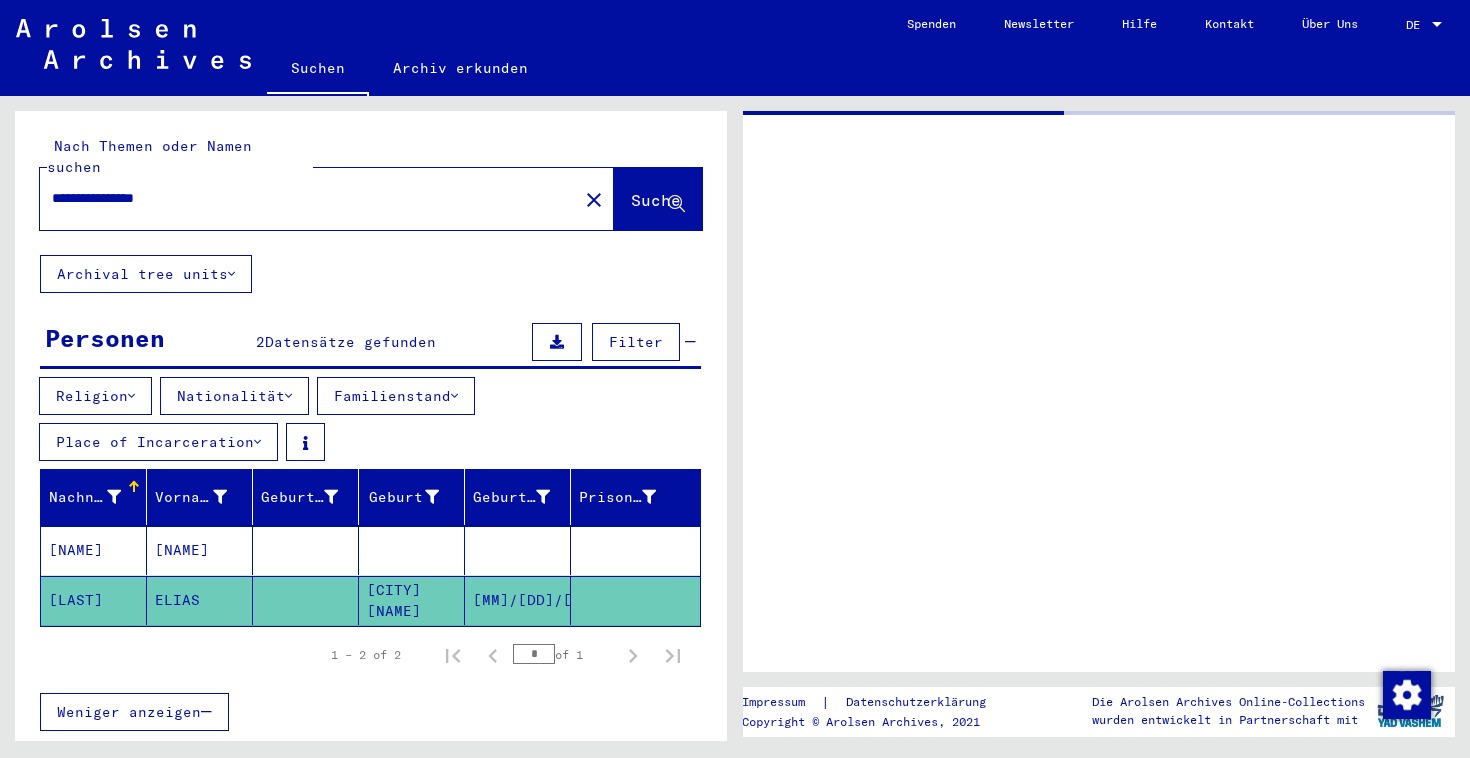 type on "**********" 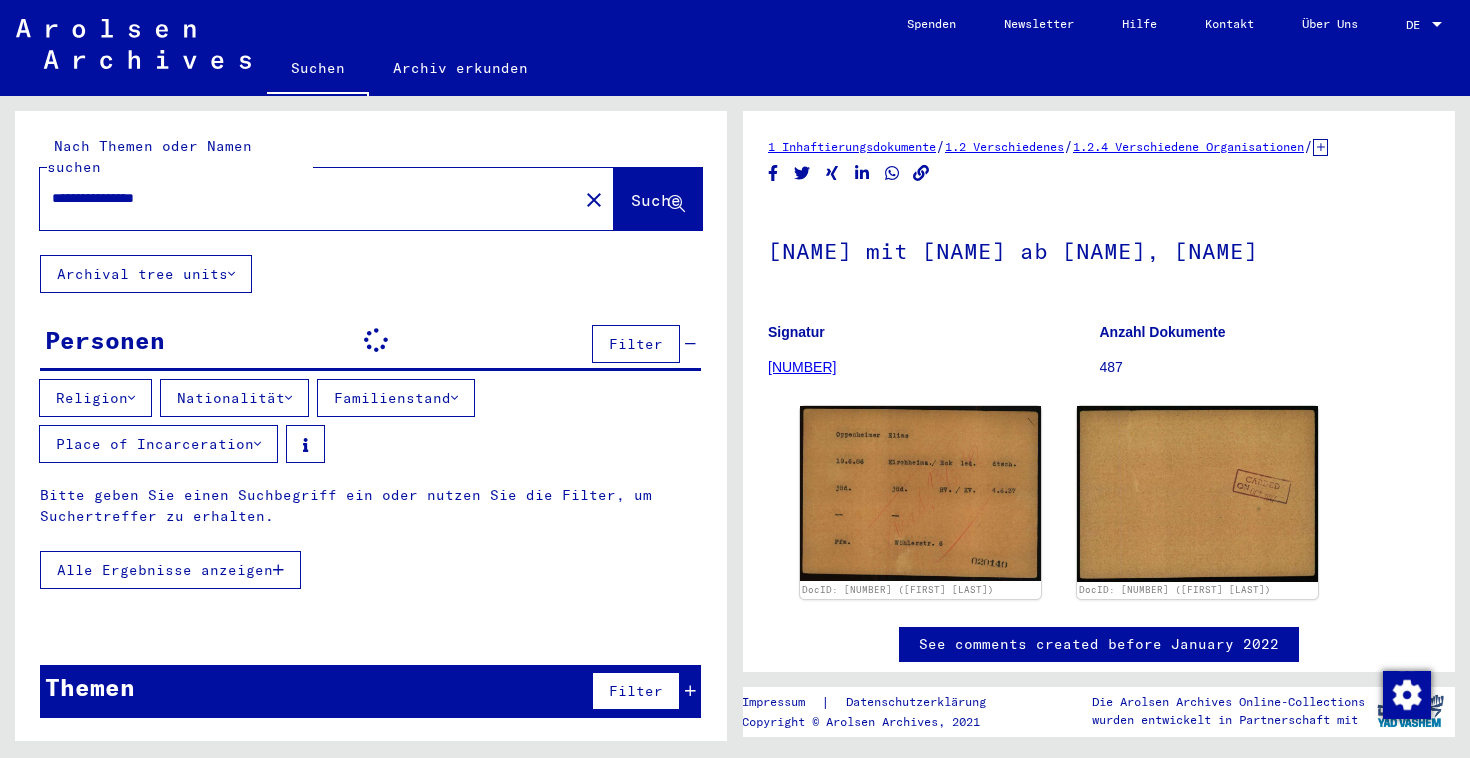 scroll, scrollTop: 0, scrollLeft: 0, axis: both 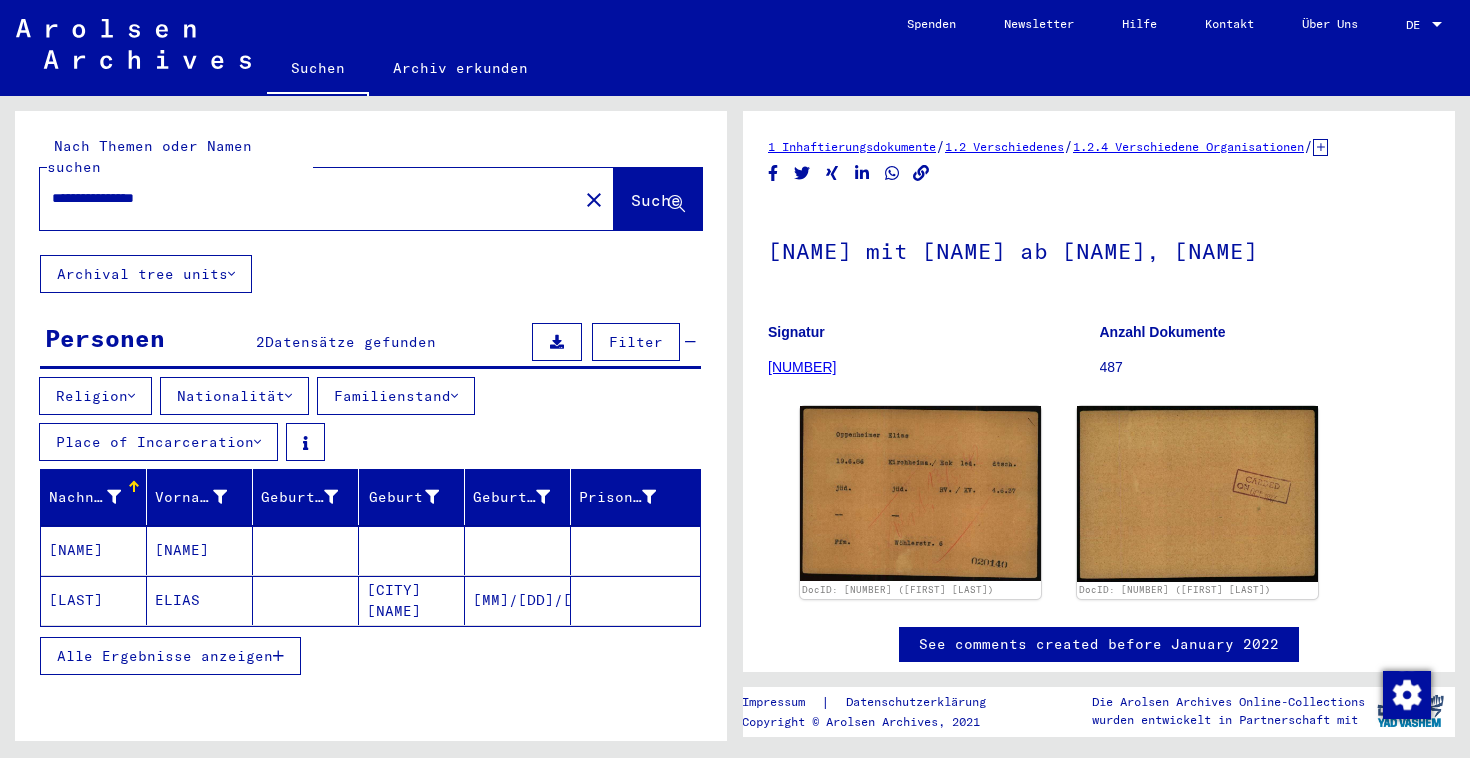 click on "[LAST]" 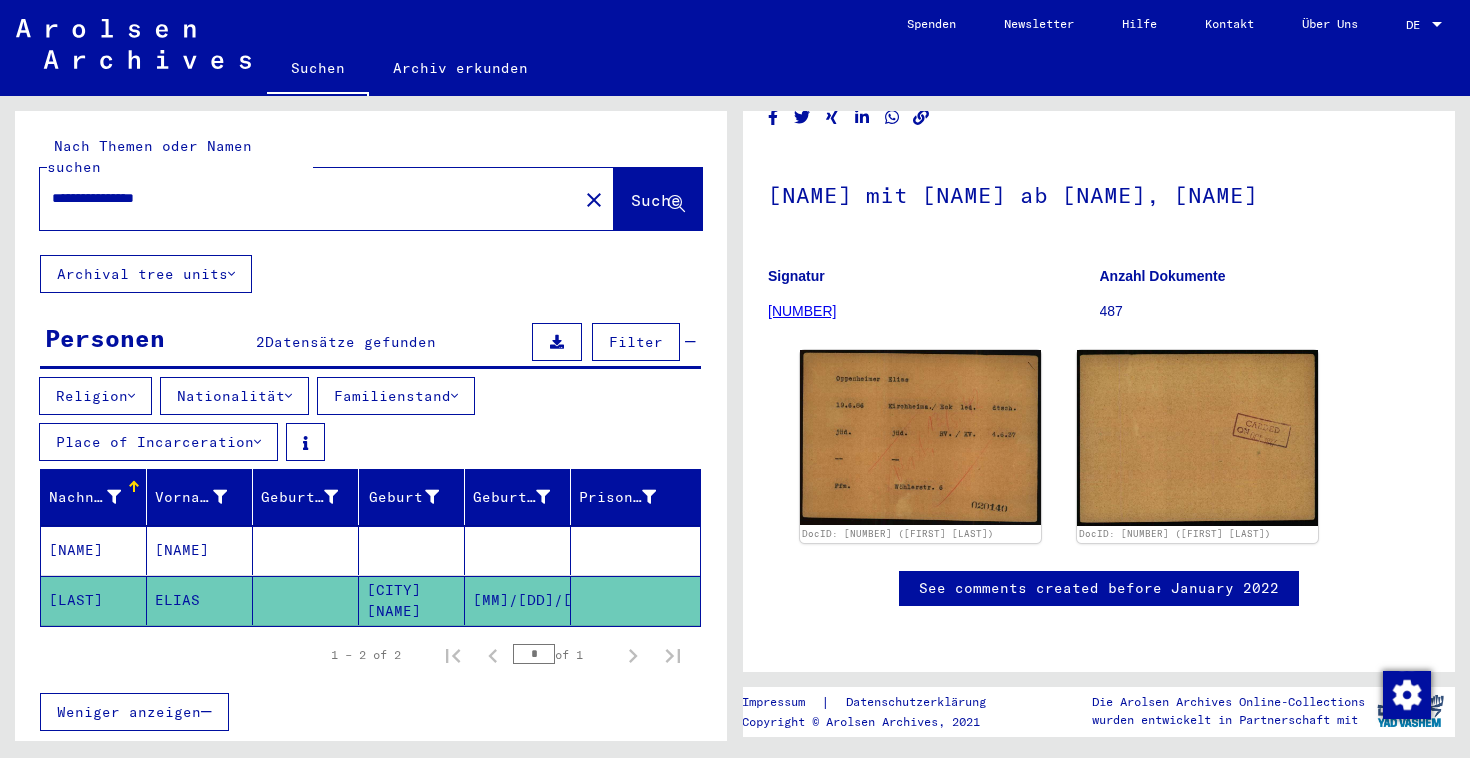 scroll, scrollTop: 692, scrollLeft: 0, axis: vertical 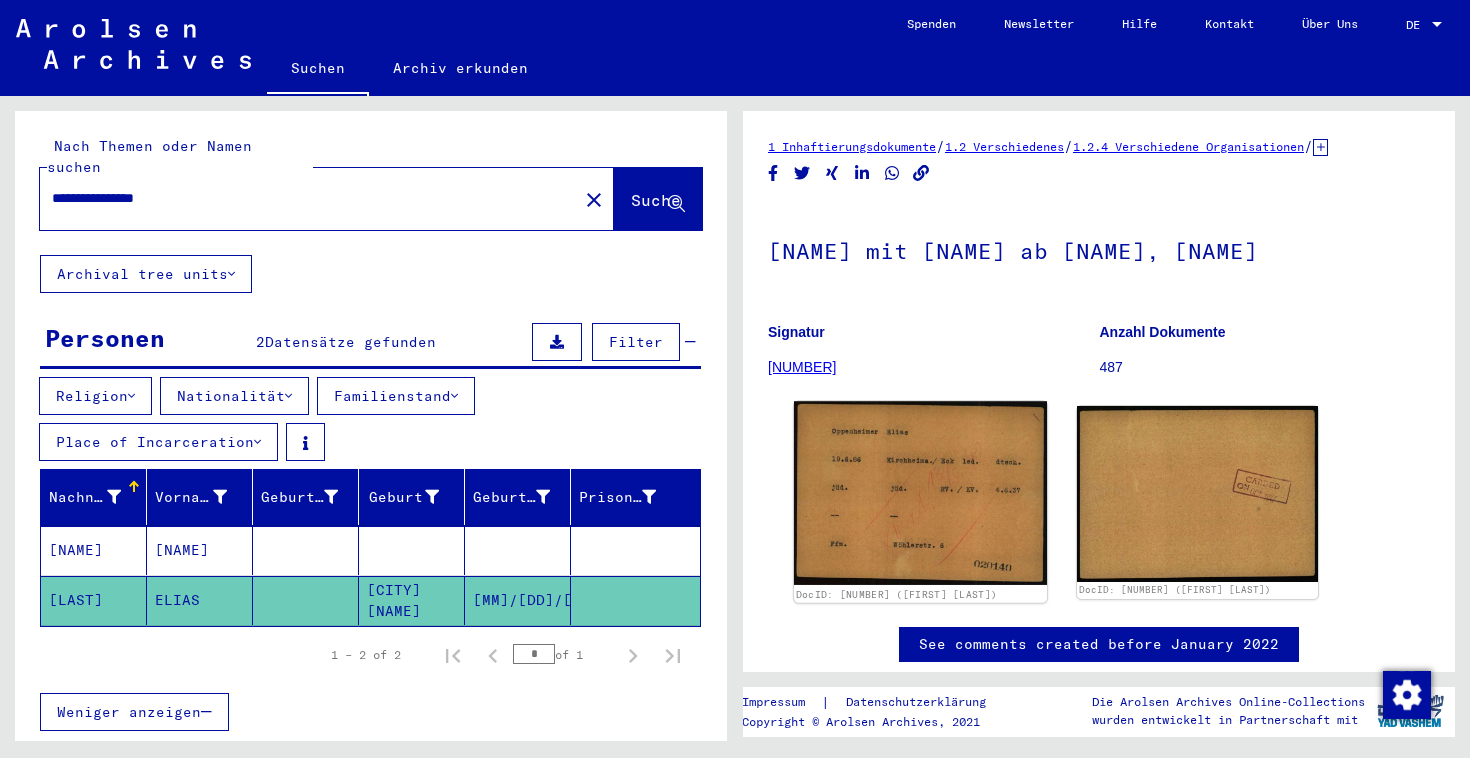 click 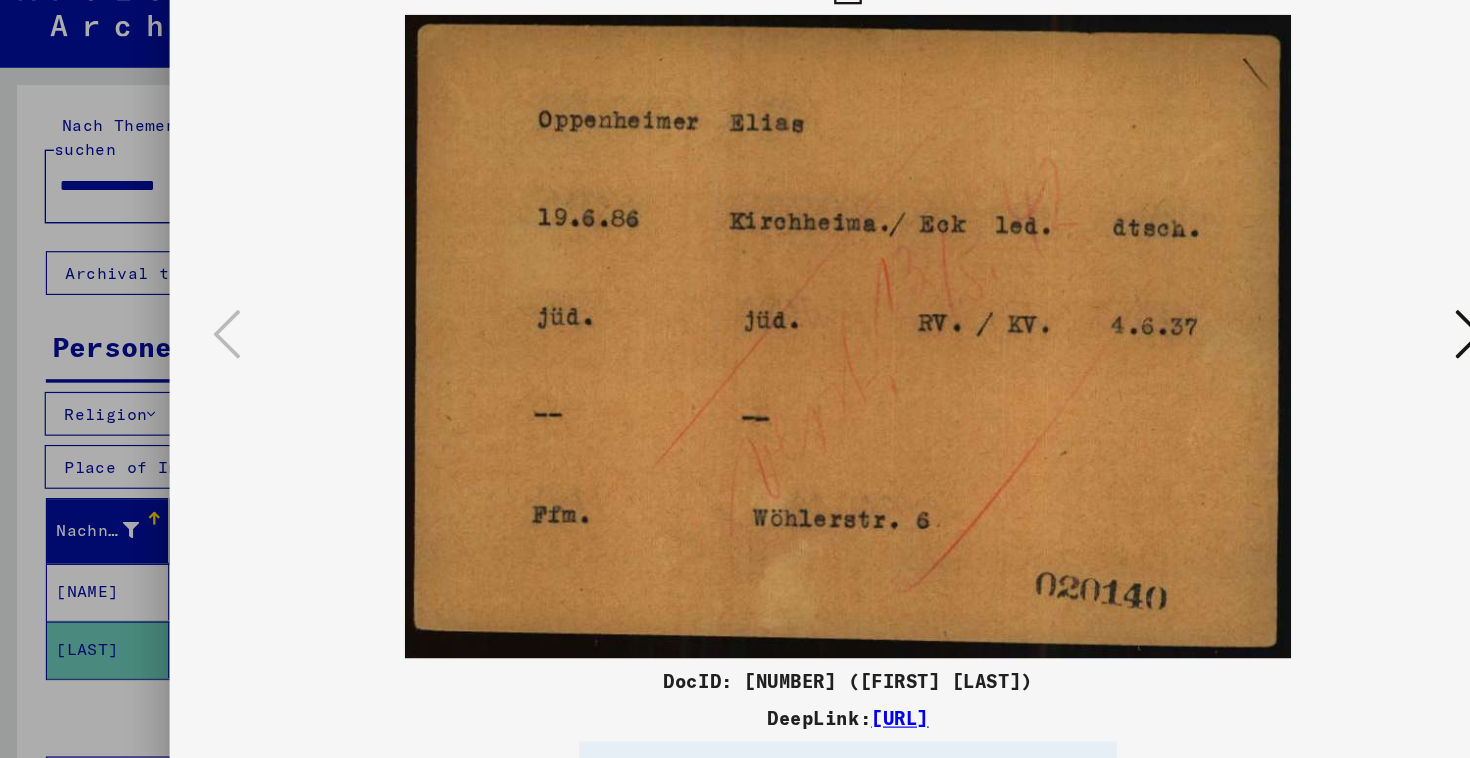 type 